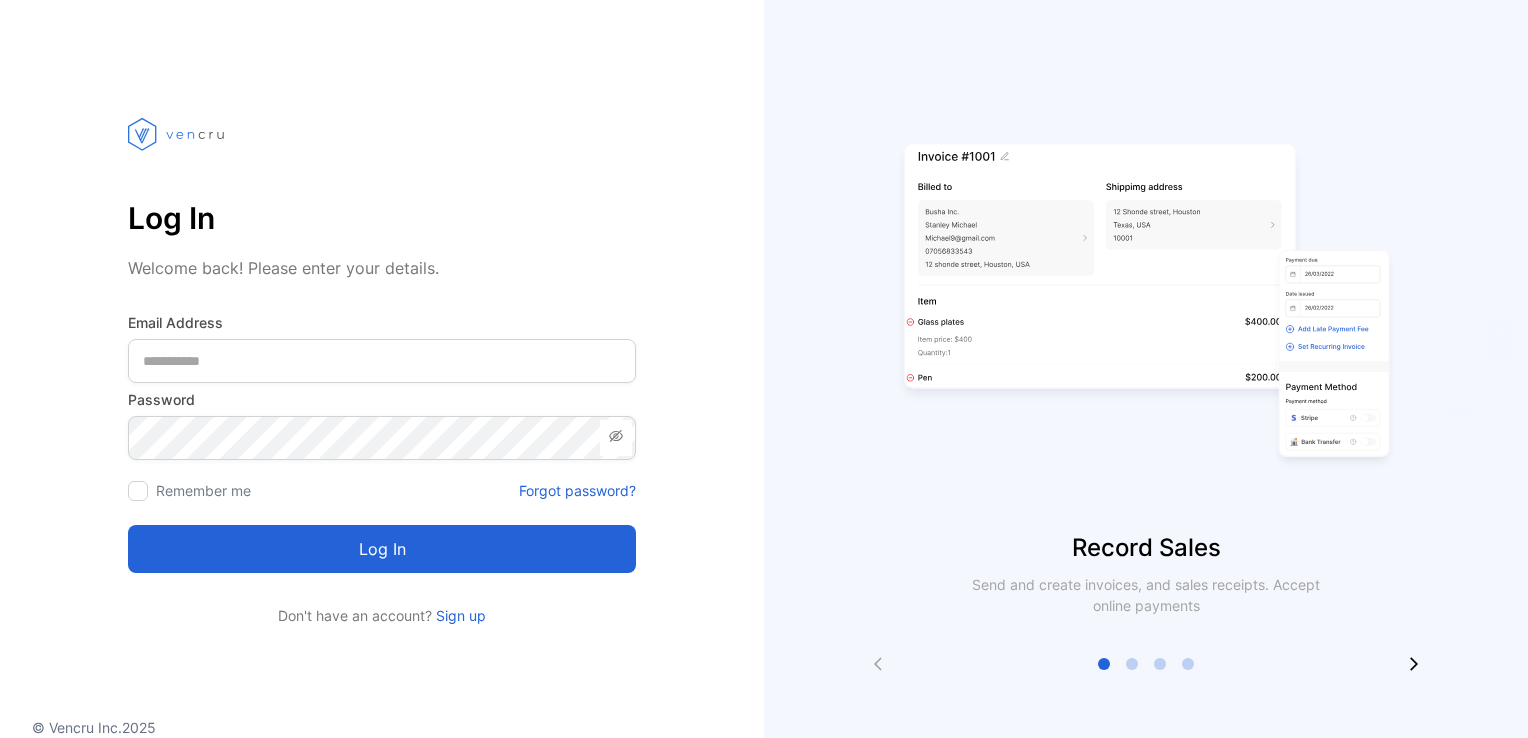 scroll, scrollTop: 0, scrollLeft: 0, axis: both 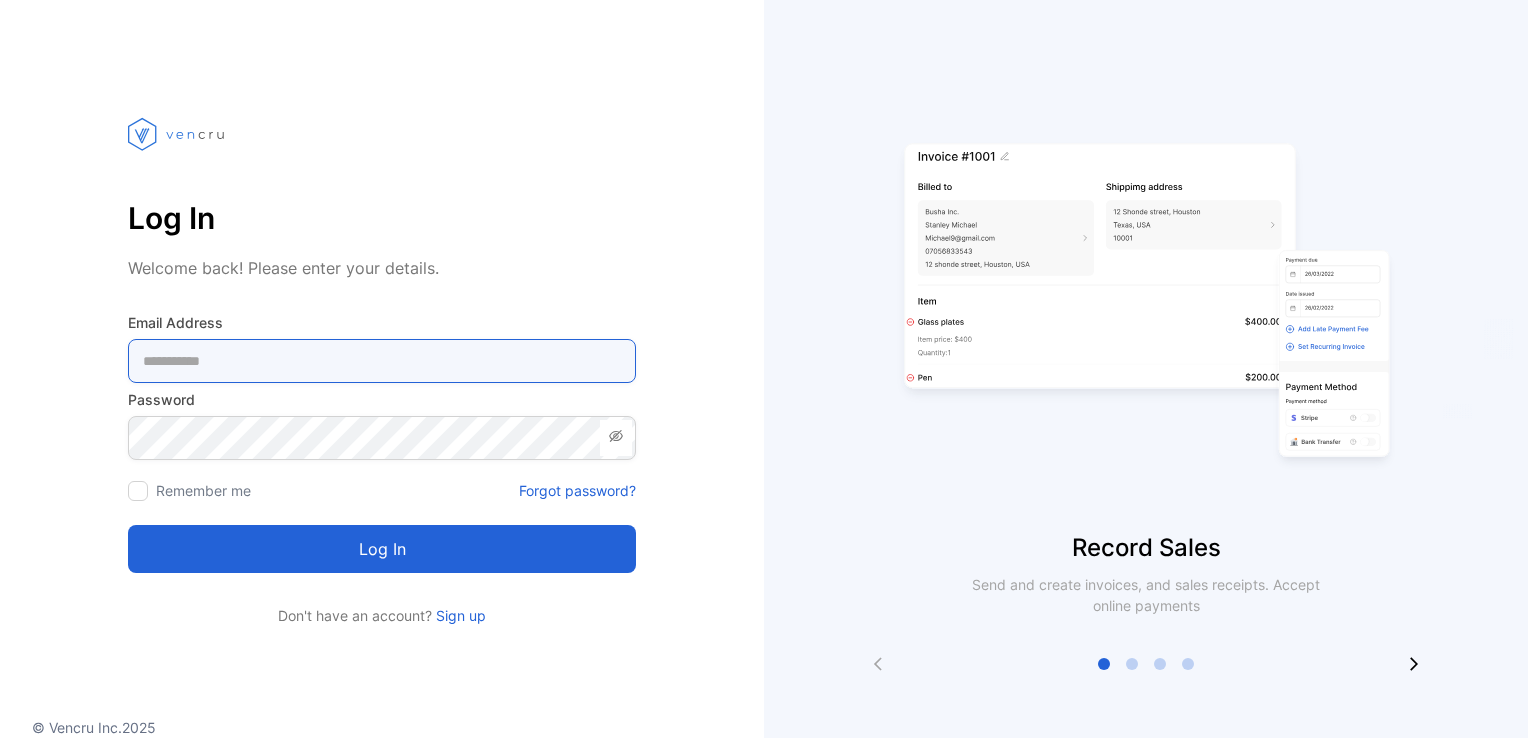 type on "**********" 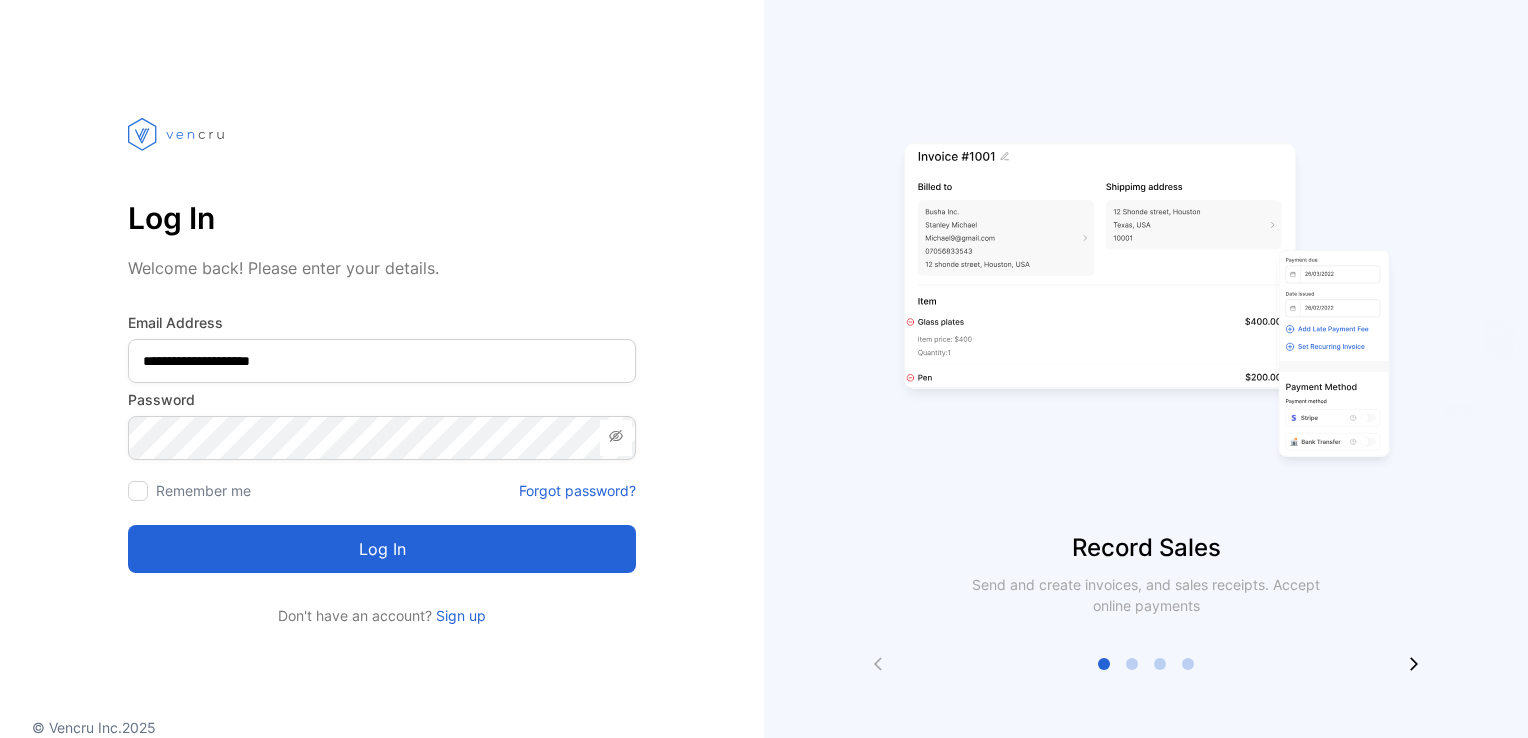 click on "Log in" at bounding box center (382, 549) 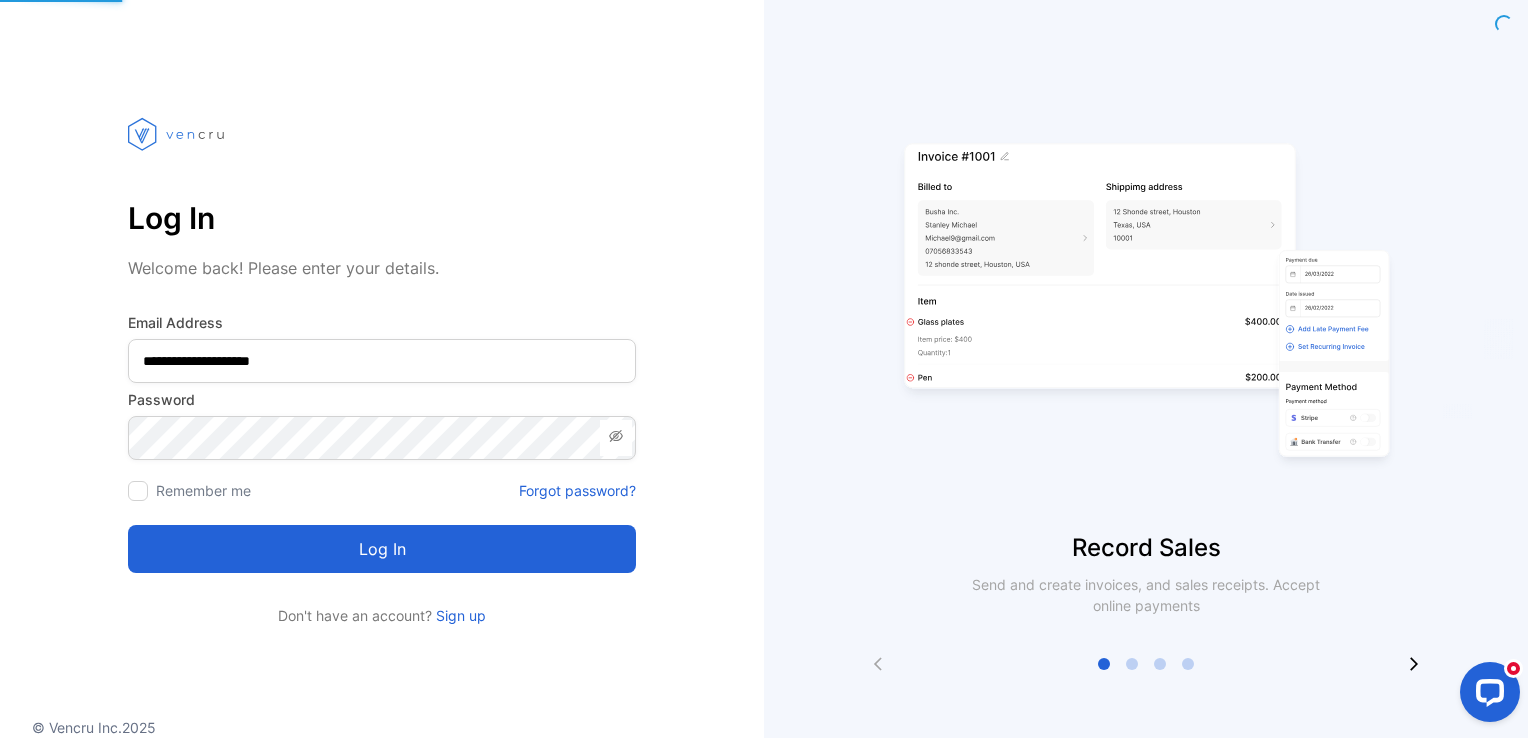 scroll, scrollTop: 0, scrollLeft: 0, axis: both 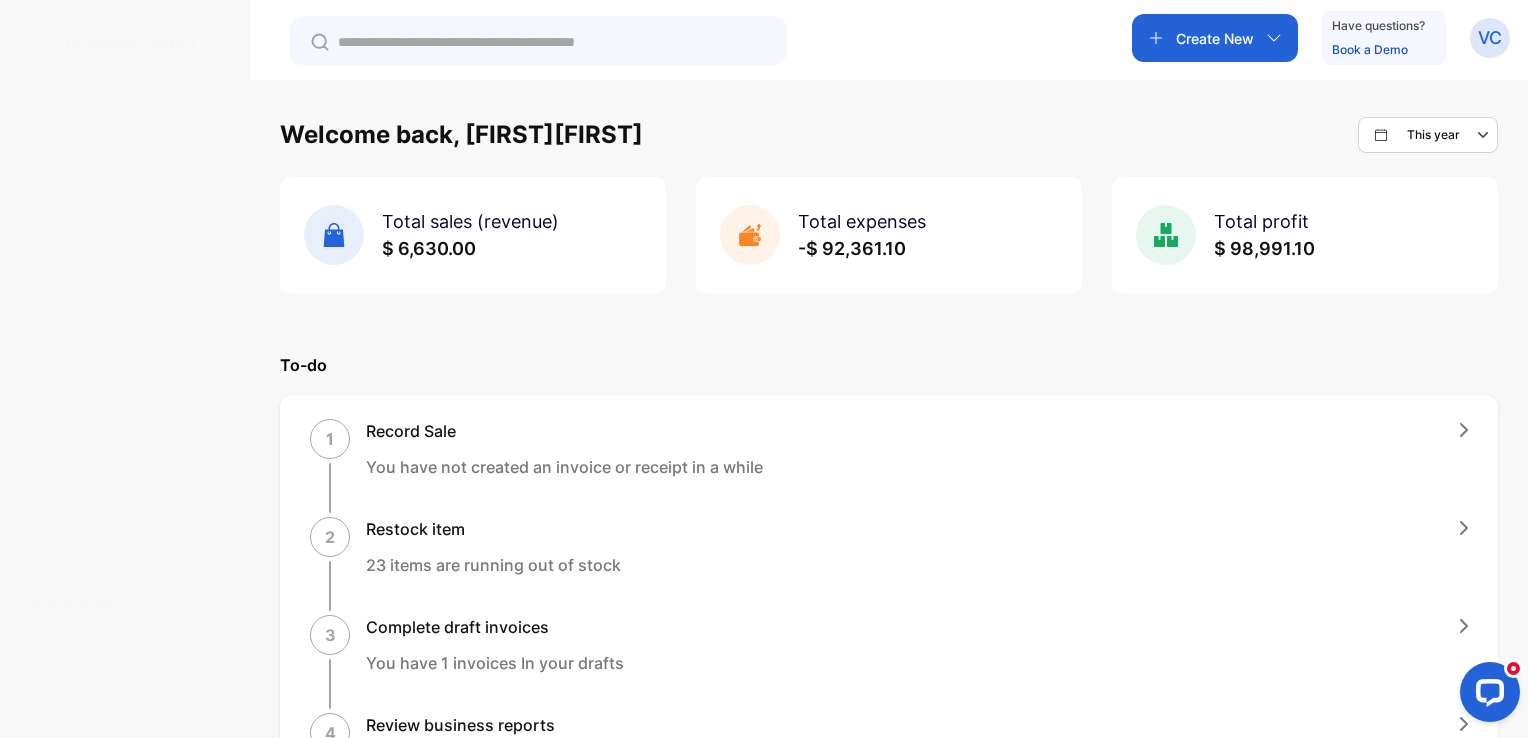 click on "Sales" at bounding box center (92, 183) 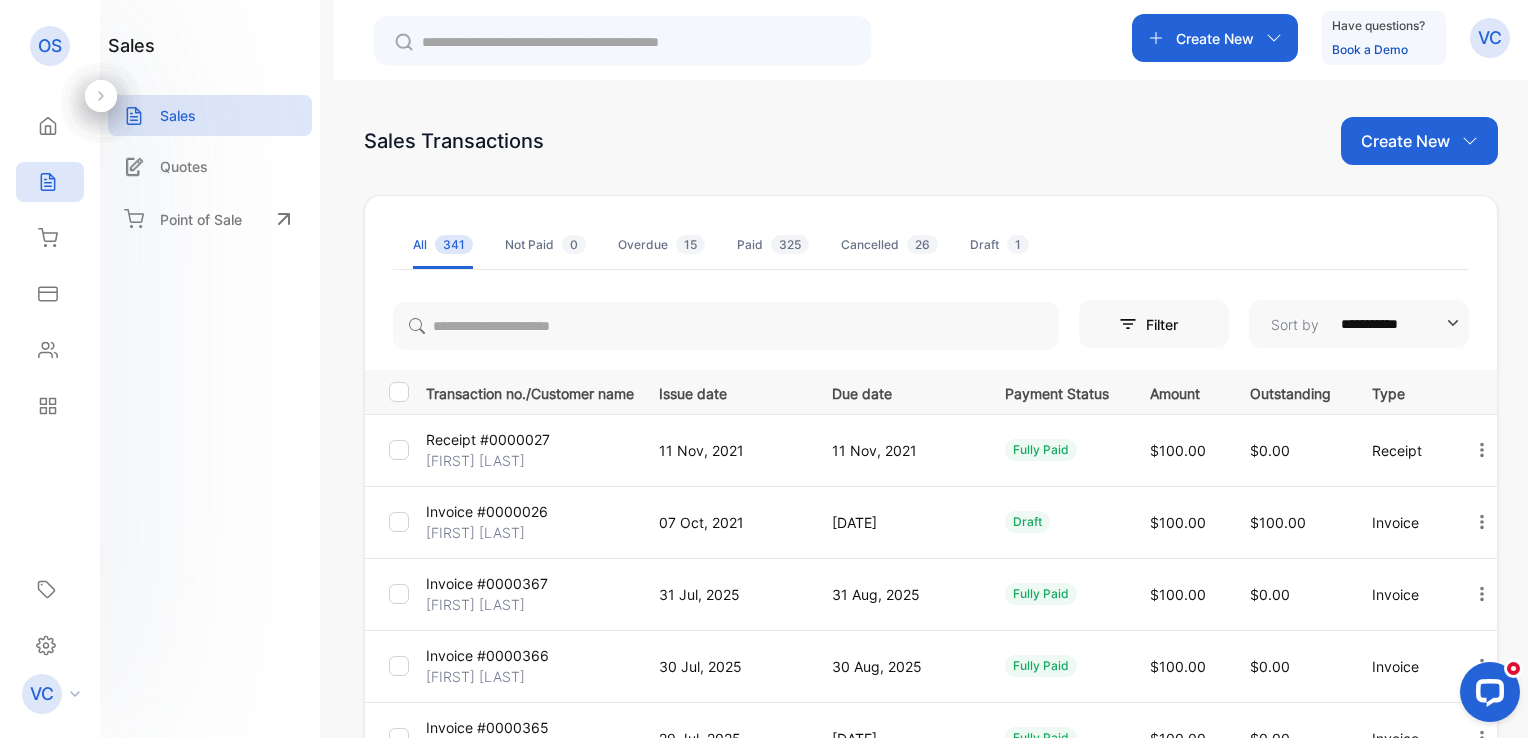 click on "Create New" at bounding box center (1405, 141) 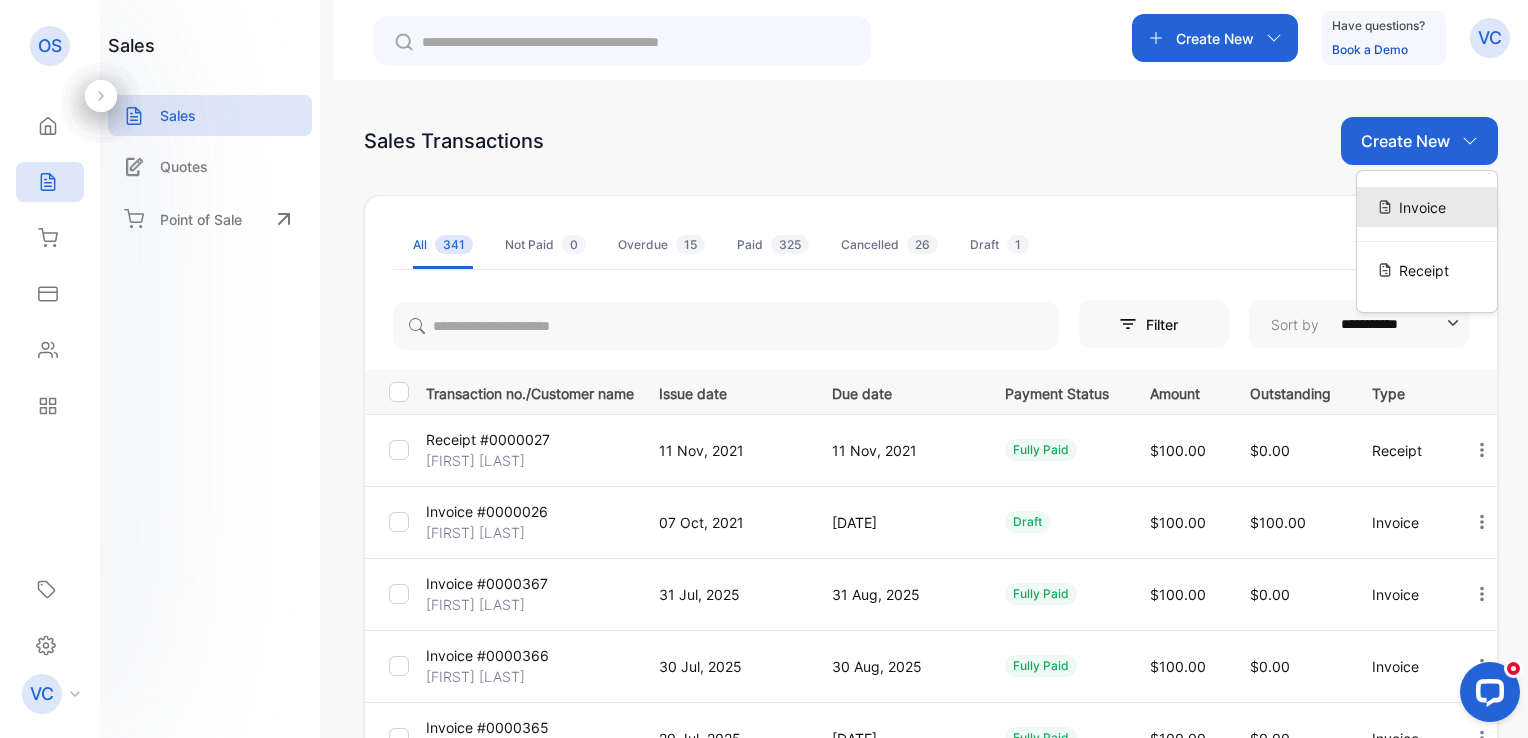click on "Invoice" at bounding box center (1422, 207) 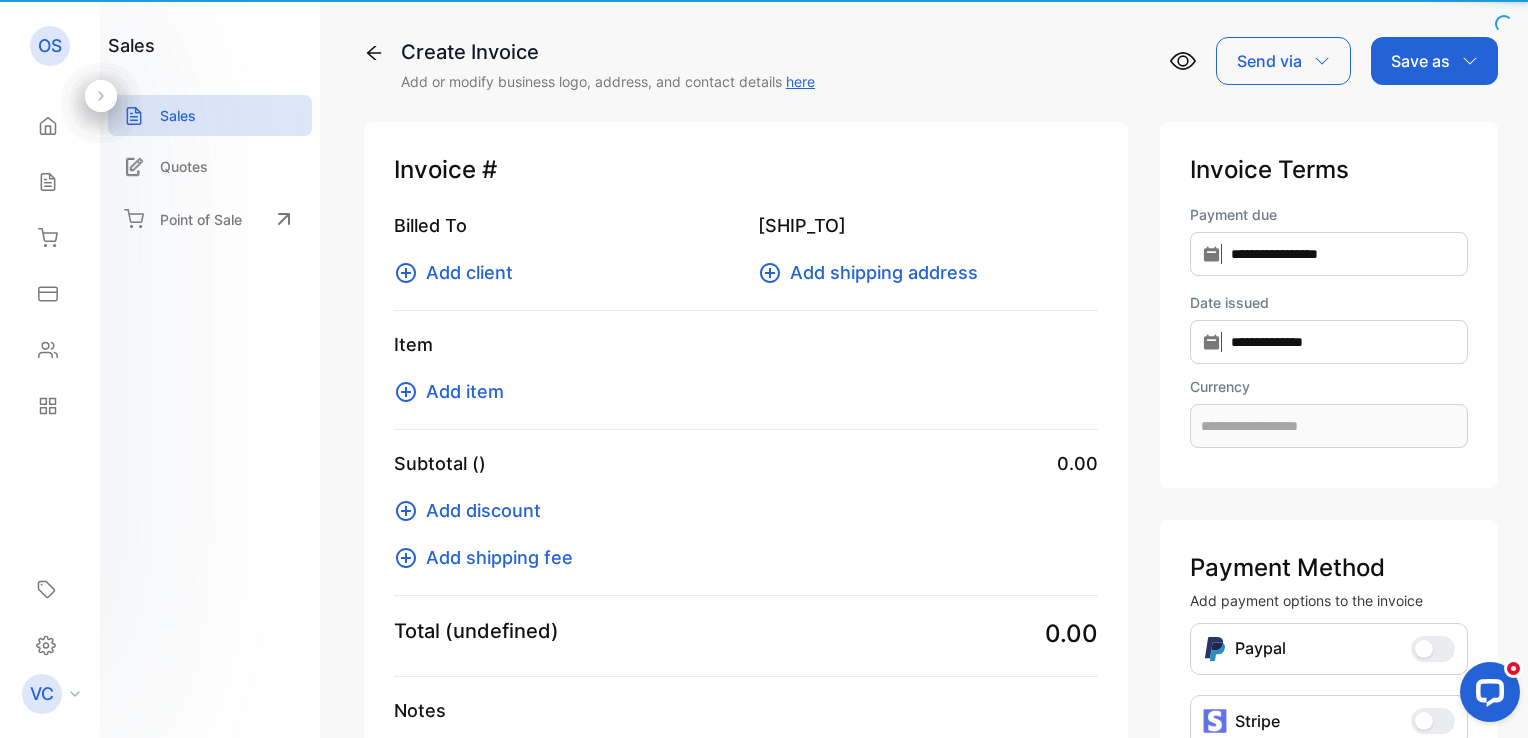 type on "**********" 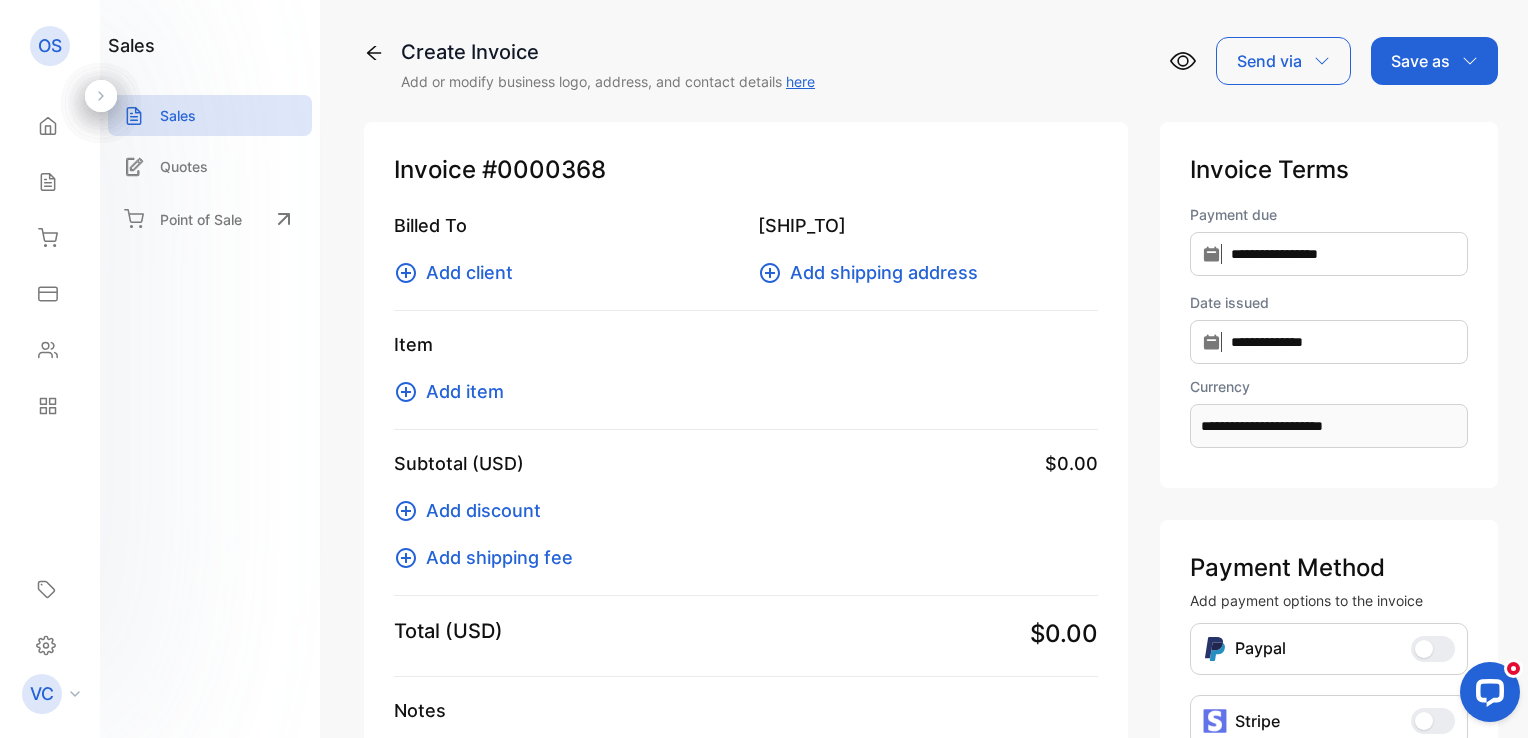 click on "Add client" at bounding box center [469, 272] 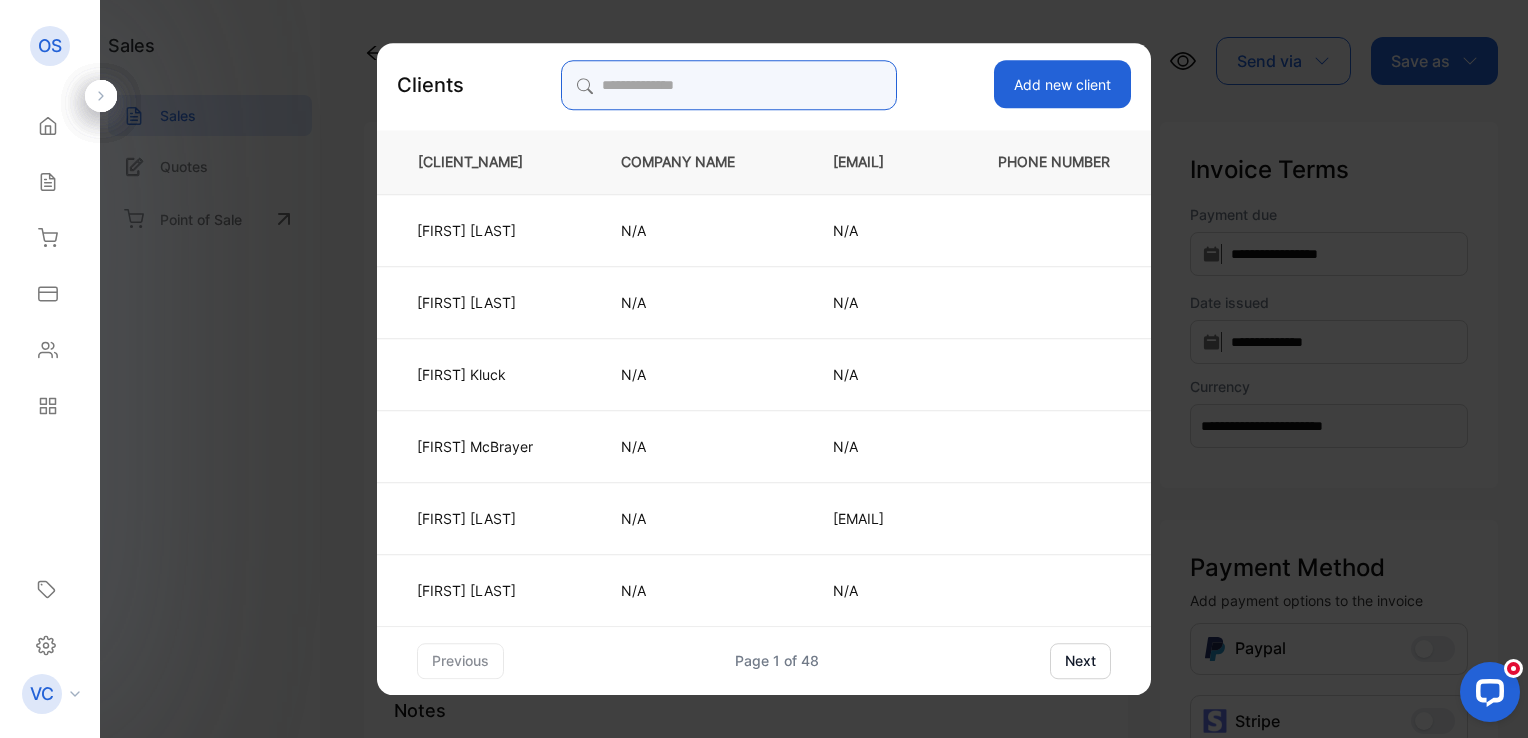 click at bounding box center (729, 85) 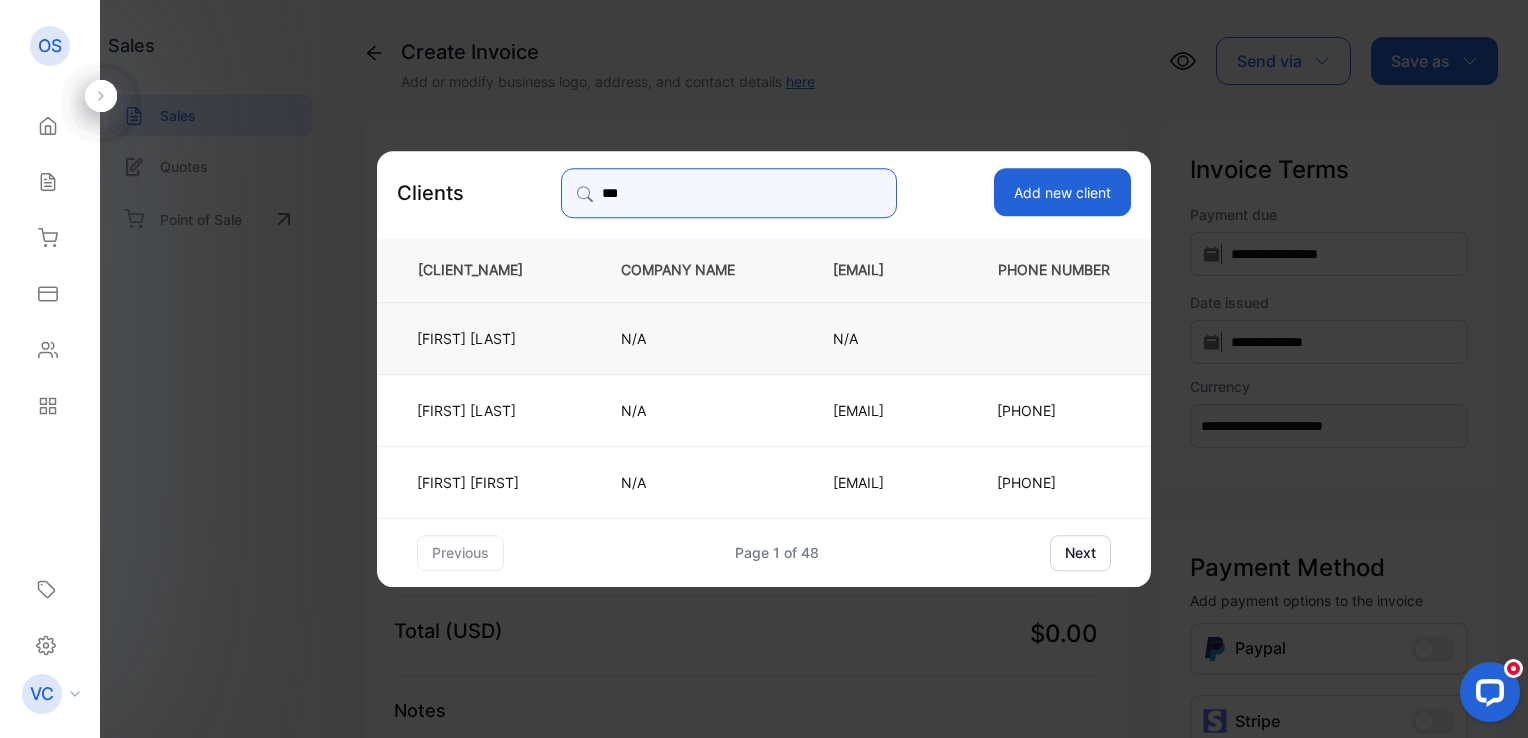type on "***" 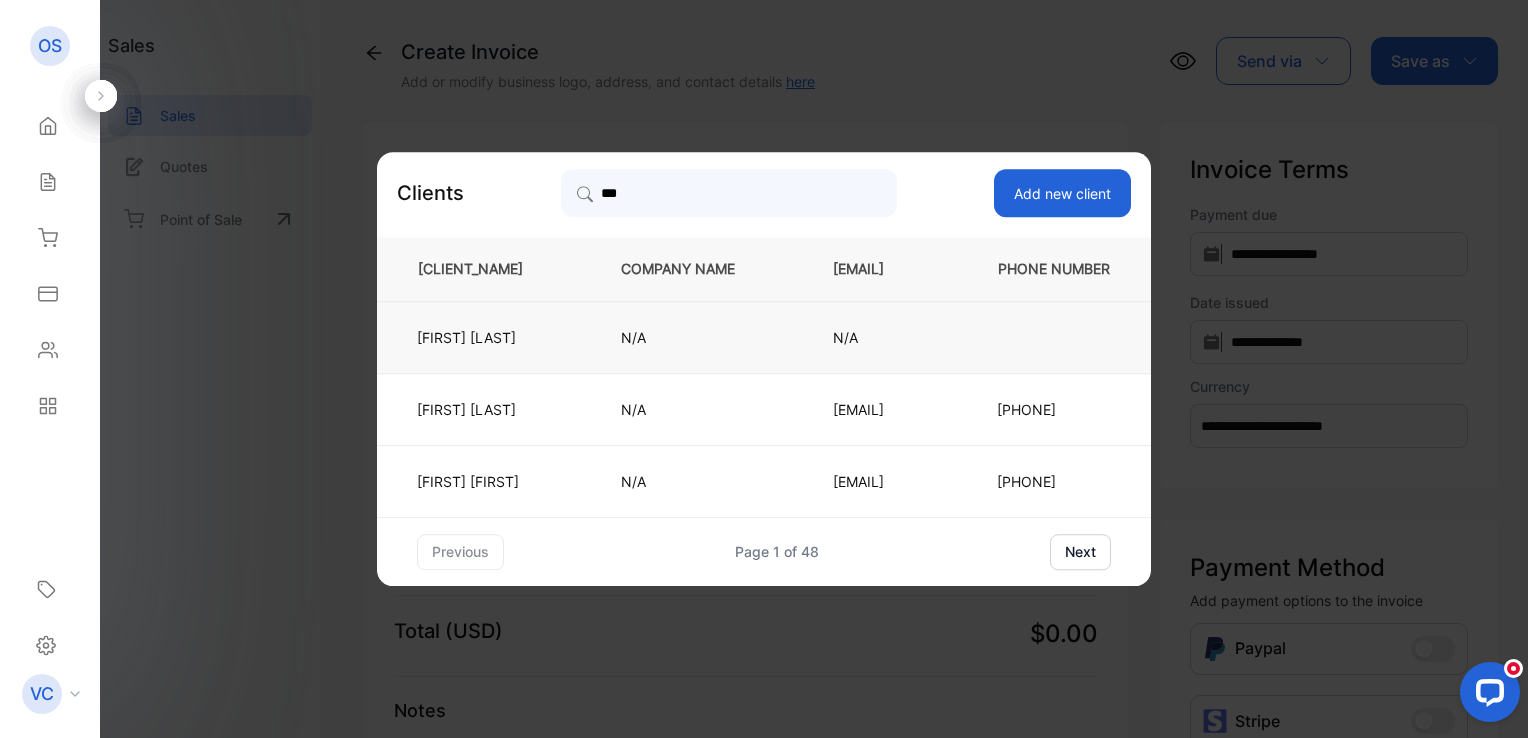 click on "Zack   Henderson" at bounding box center (478, 337) 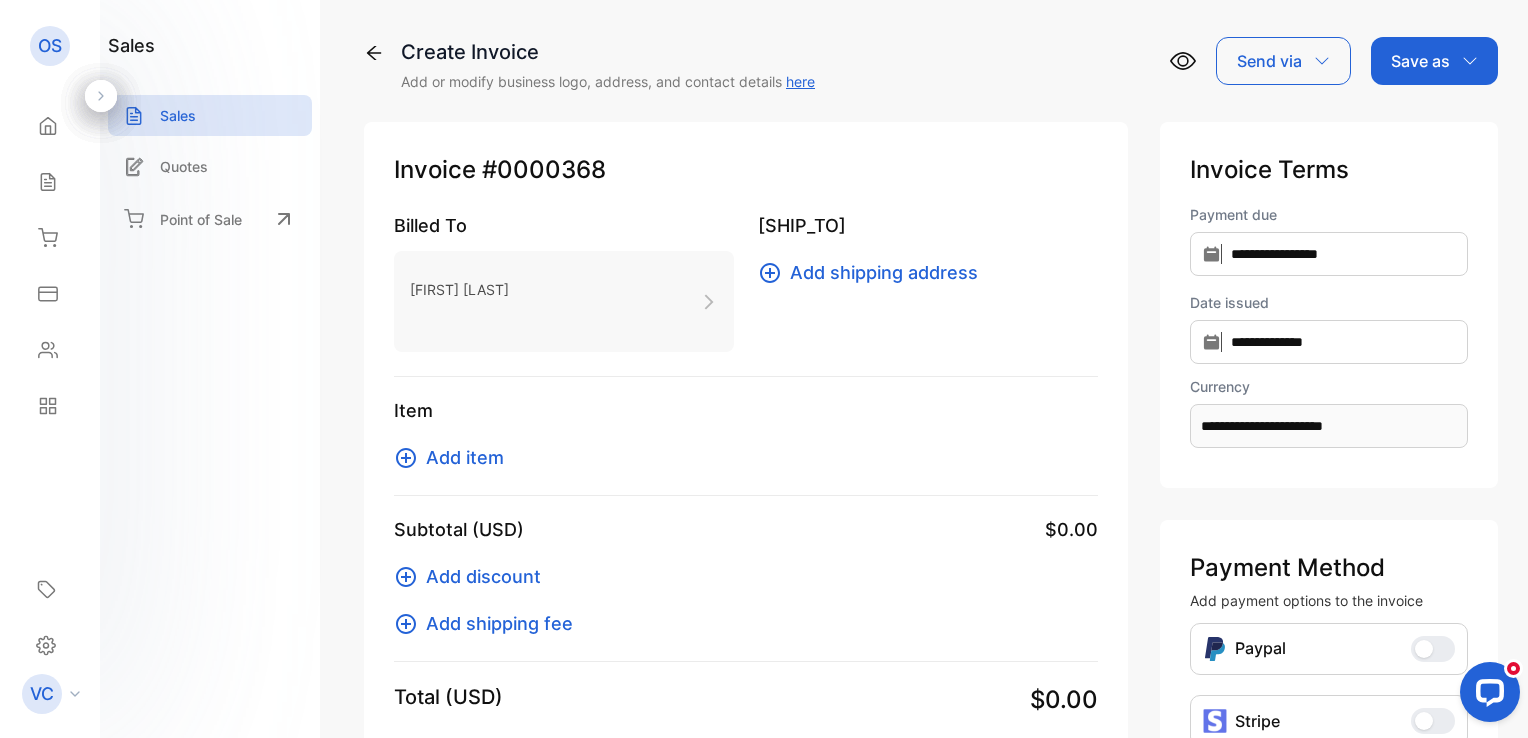 click on "Add item" at bounding box center (465, 457) 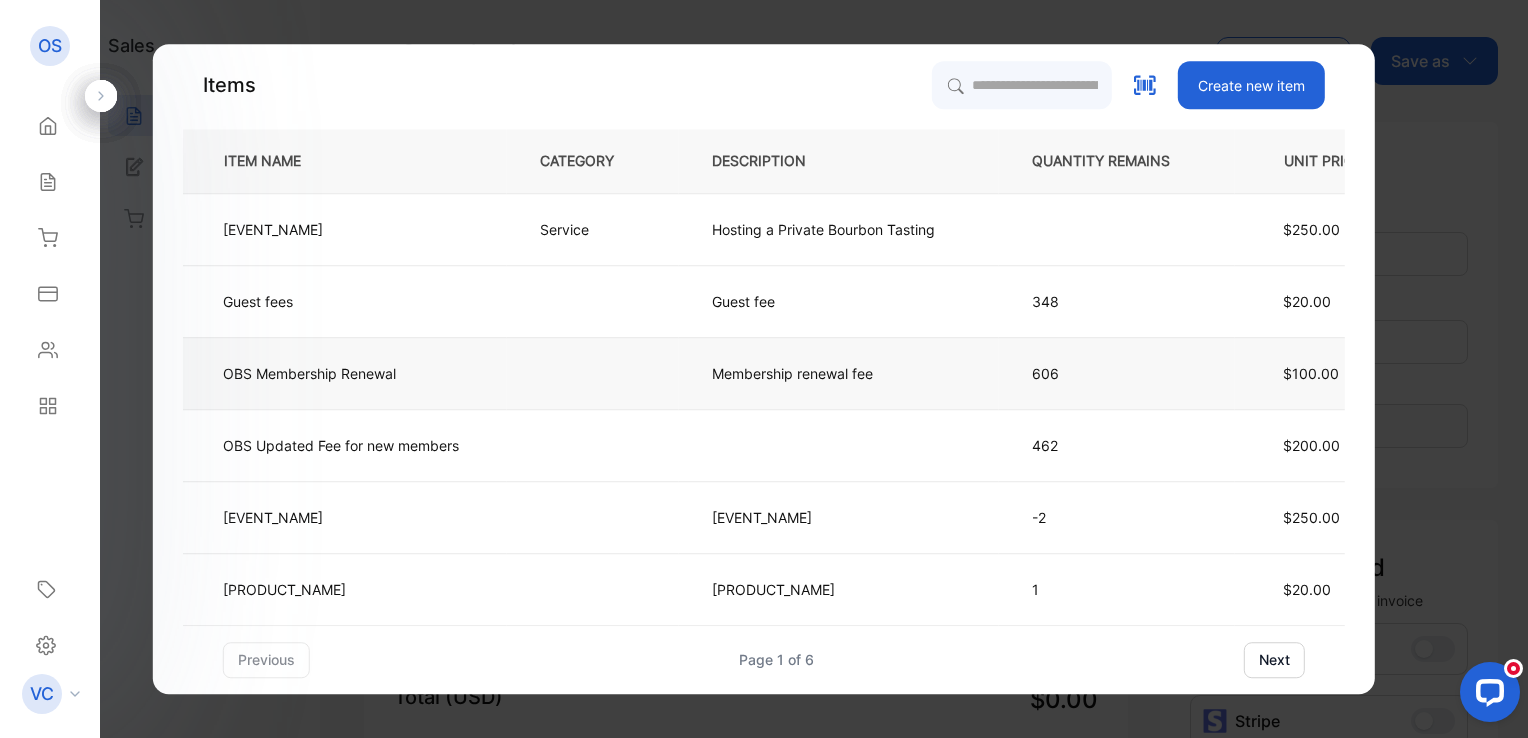 click on "Membership renewal fee" at bounding box center [792, 373] 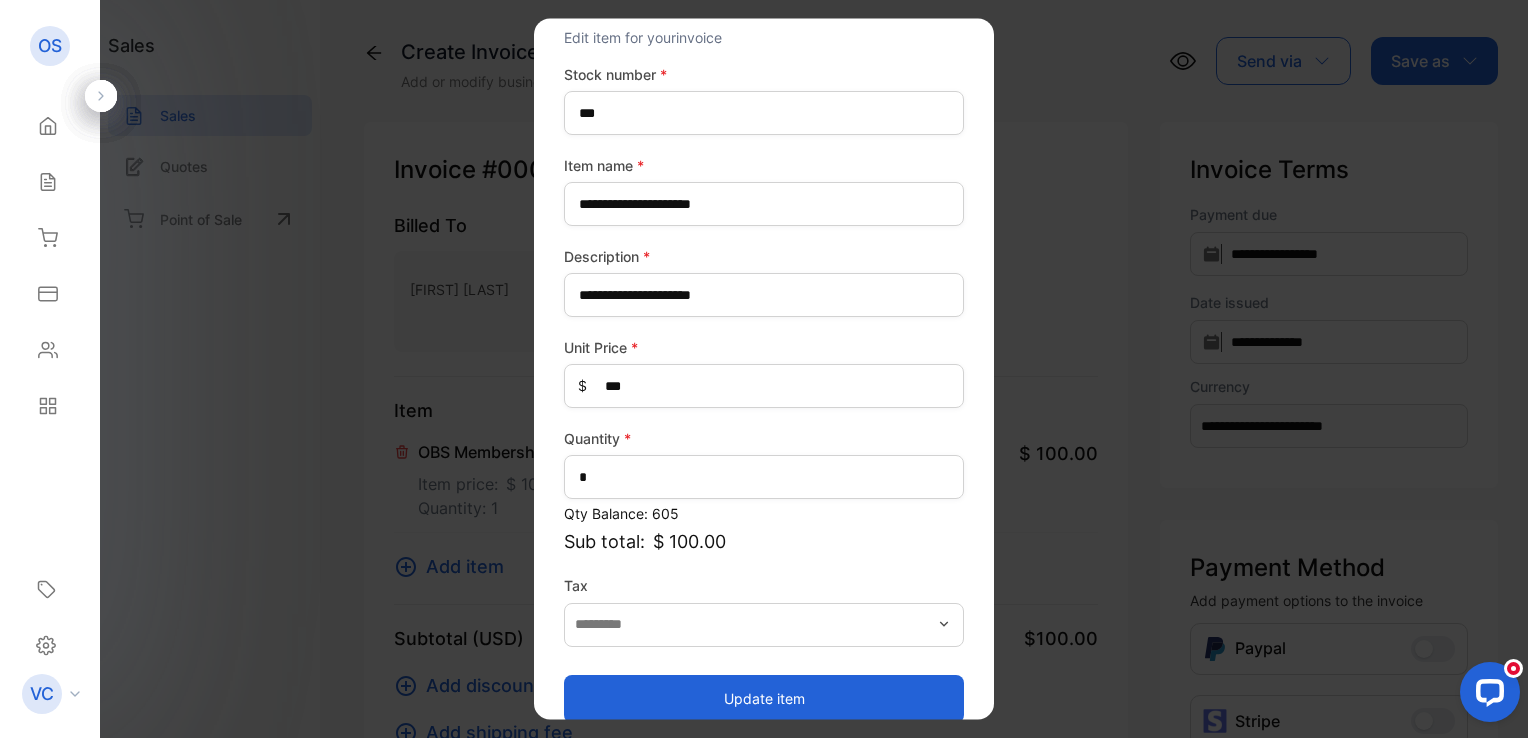 scroll, scrollTop: 88, scrollLeft: 0, axis: vertical 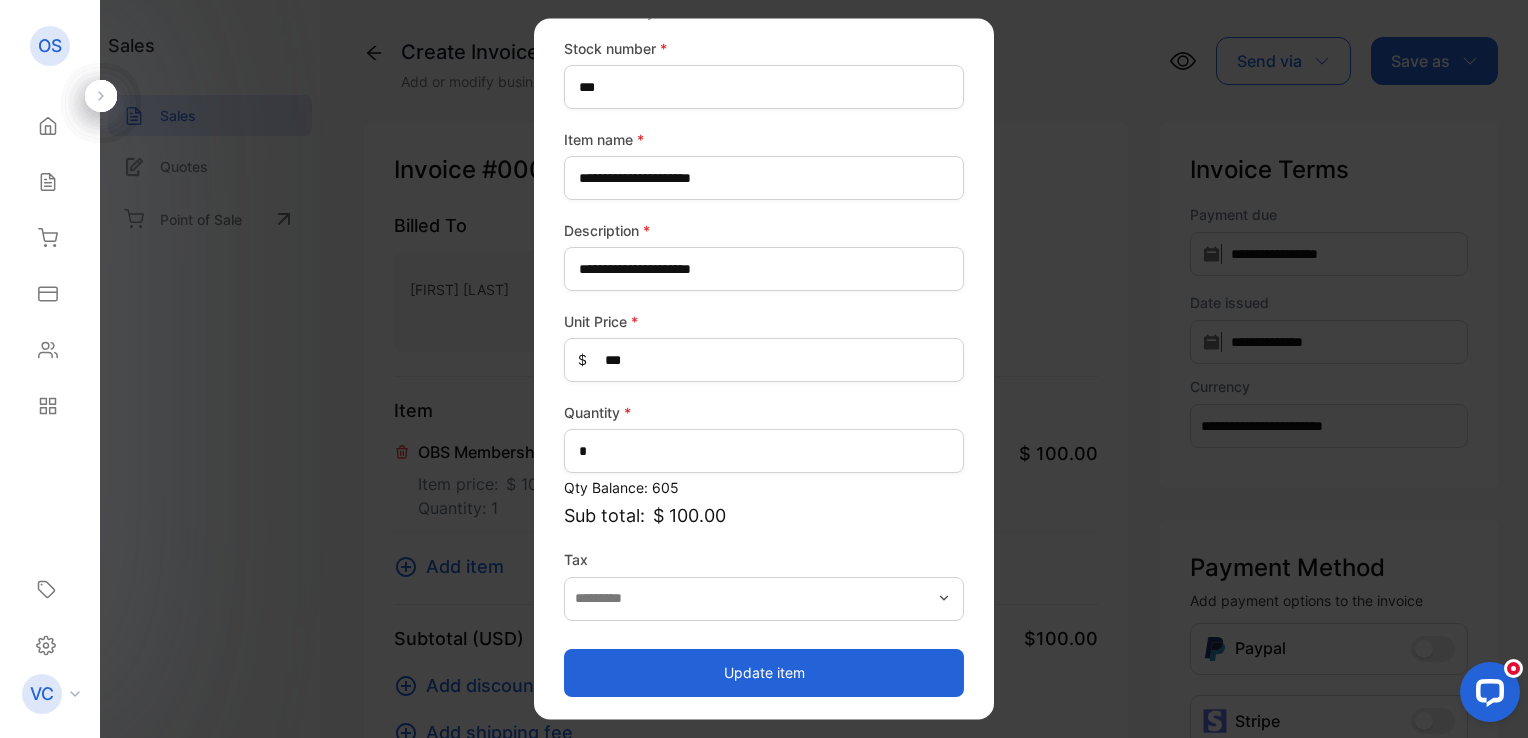 click on "Update item" at bounding box center (764, 673) 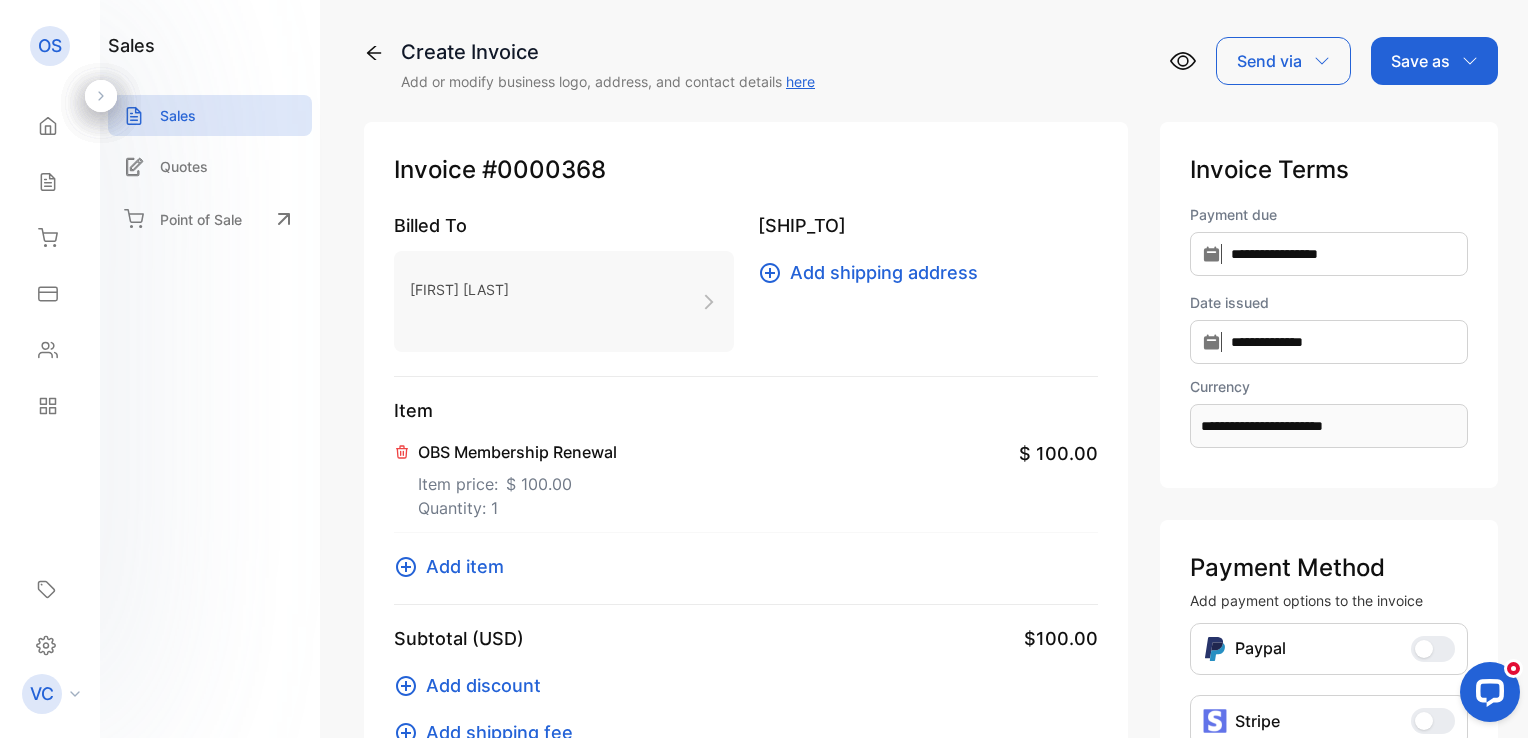 click on "Save as" at bounding box center (1434, 61) 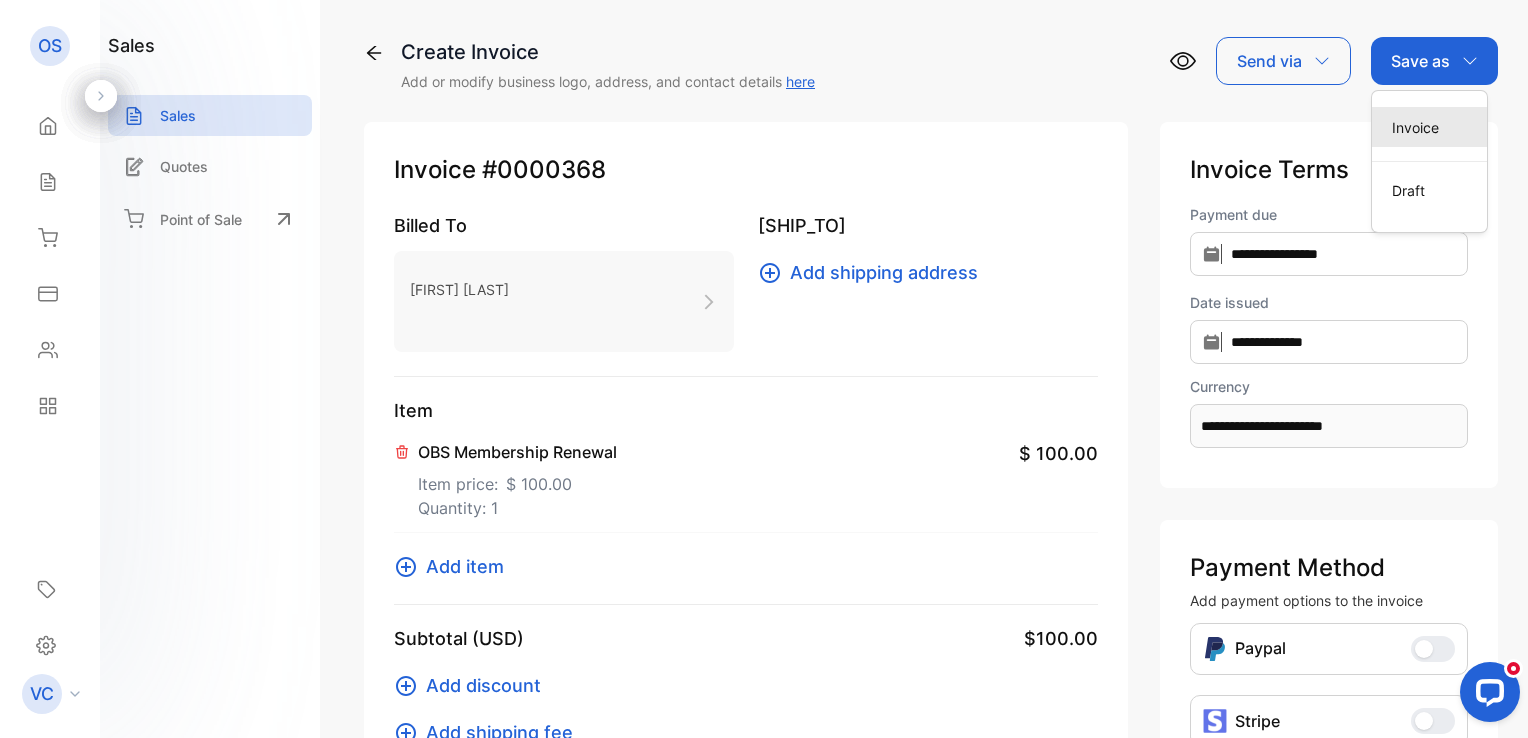 click on "Invoice" at bounding box center (1429, 127) 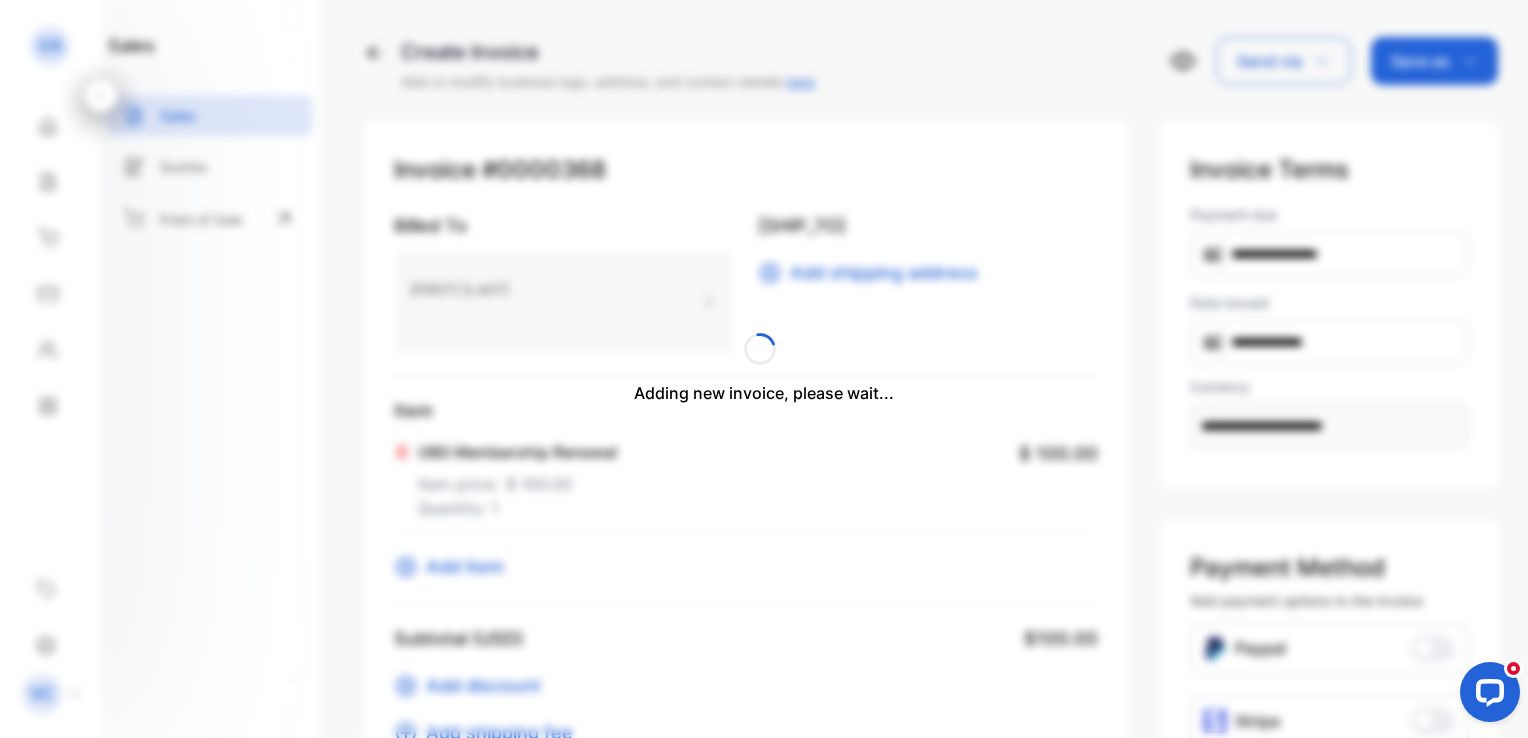 click at bounding box center [764, 0] 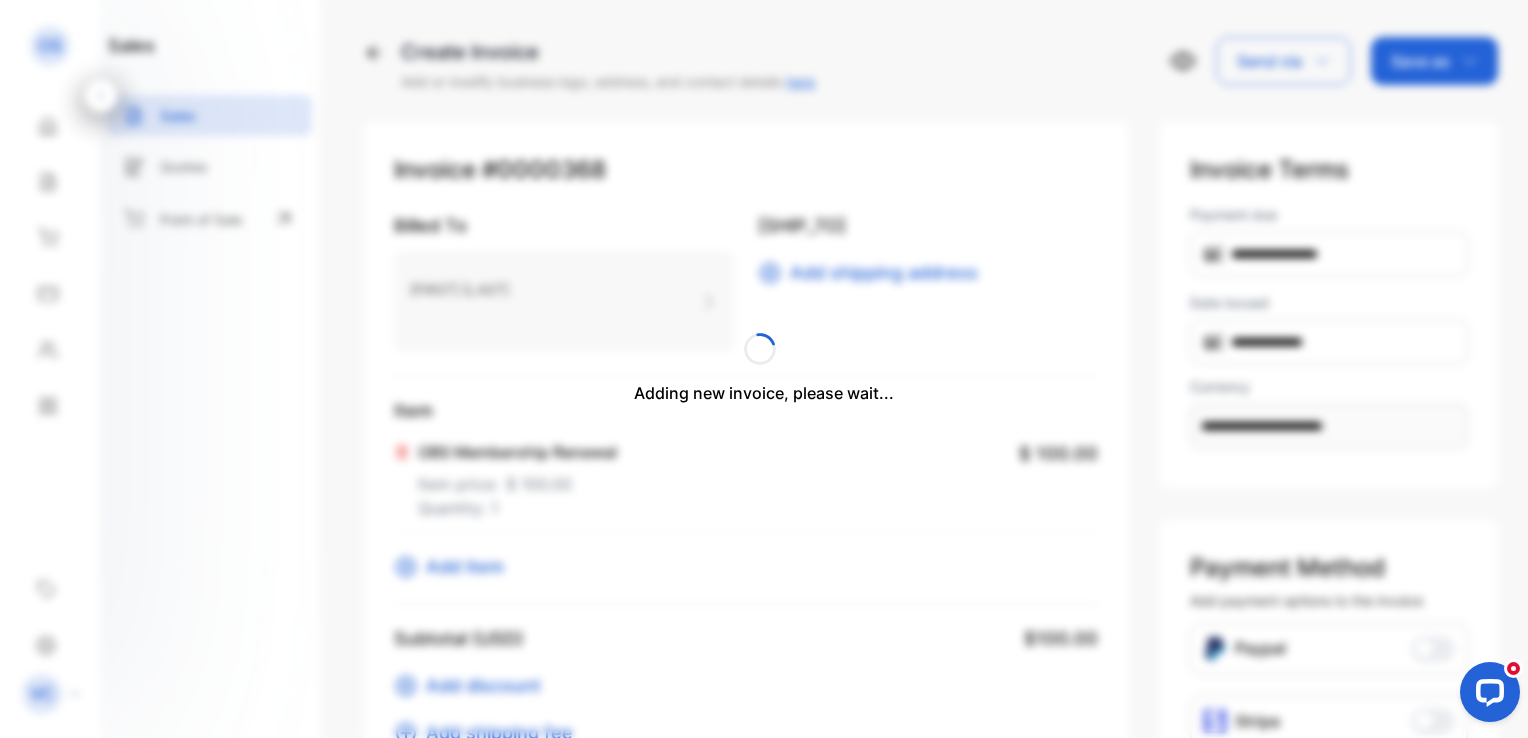 type 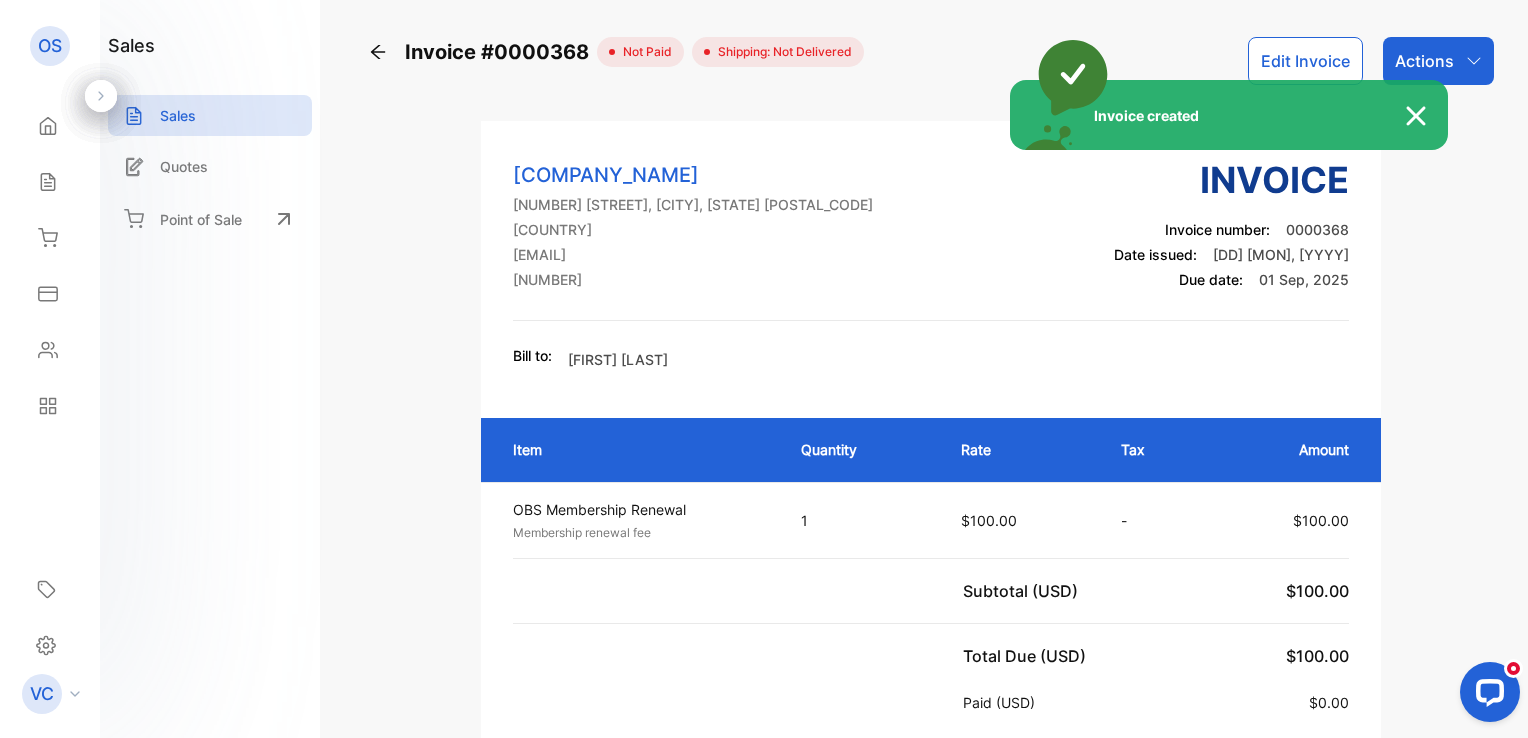 click on "Invoice created" at bounding box center [764, 369] 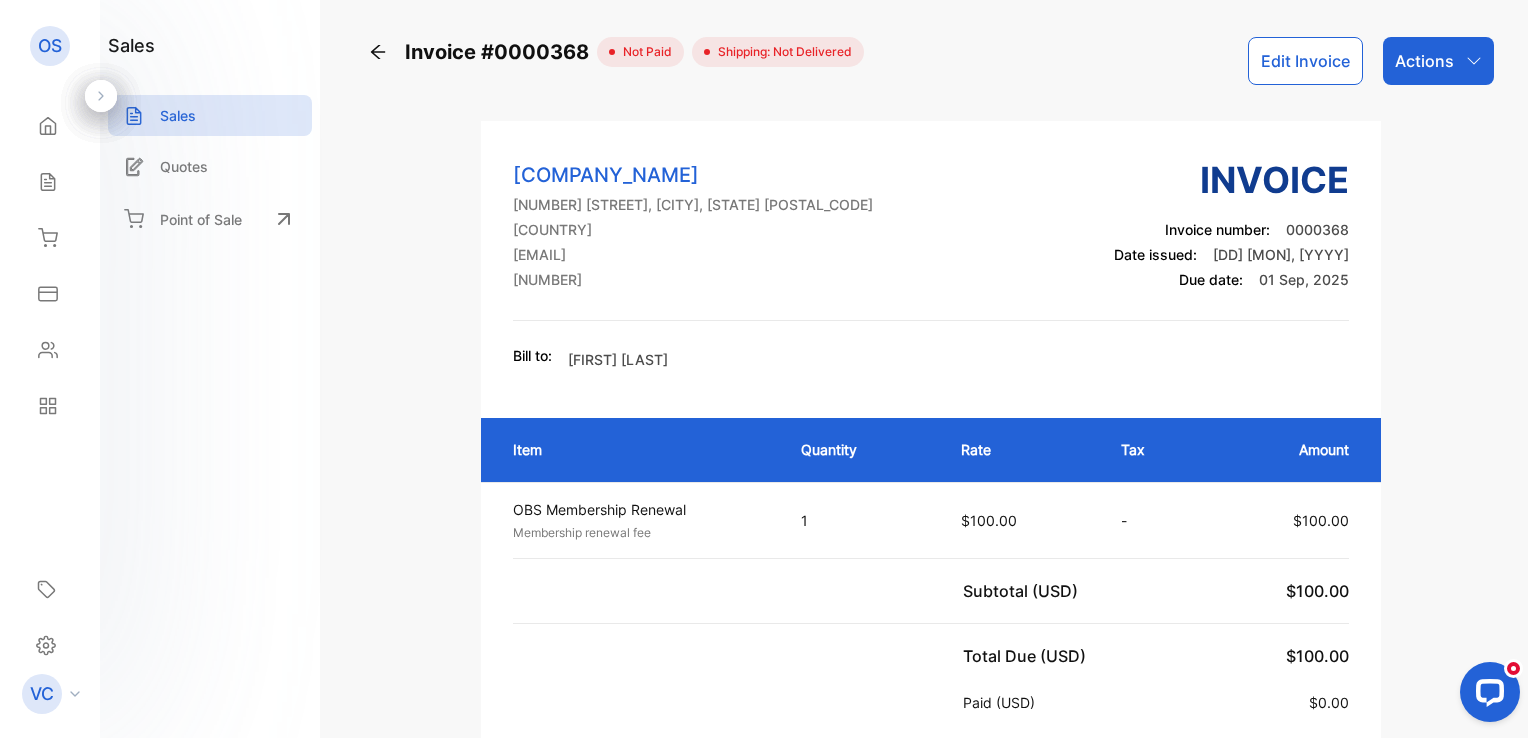 click on "Actions" at bounding box center (1424, 61) 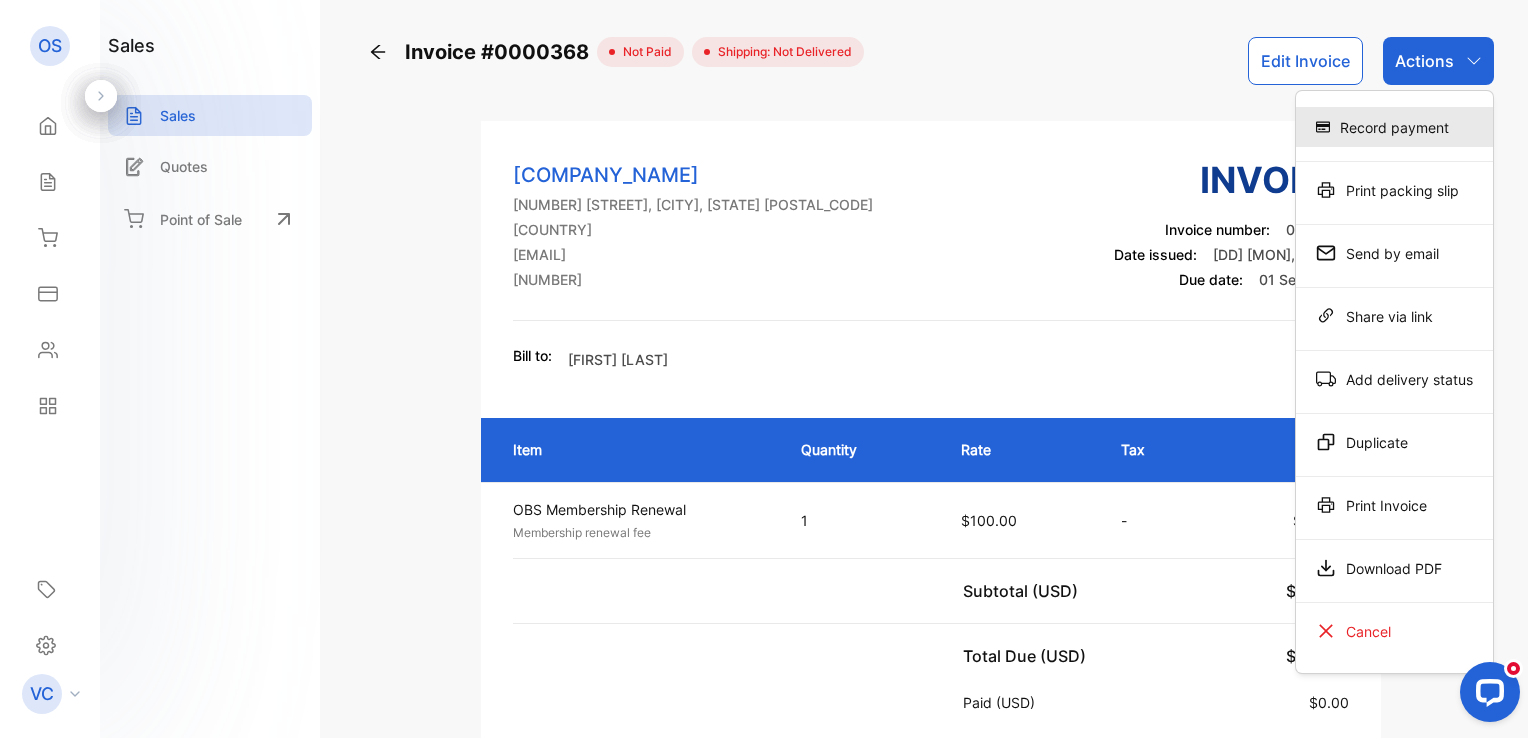 click on "Record payment" at bounding box center [1394, 127] 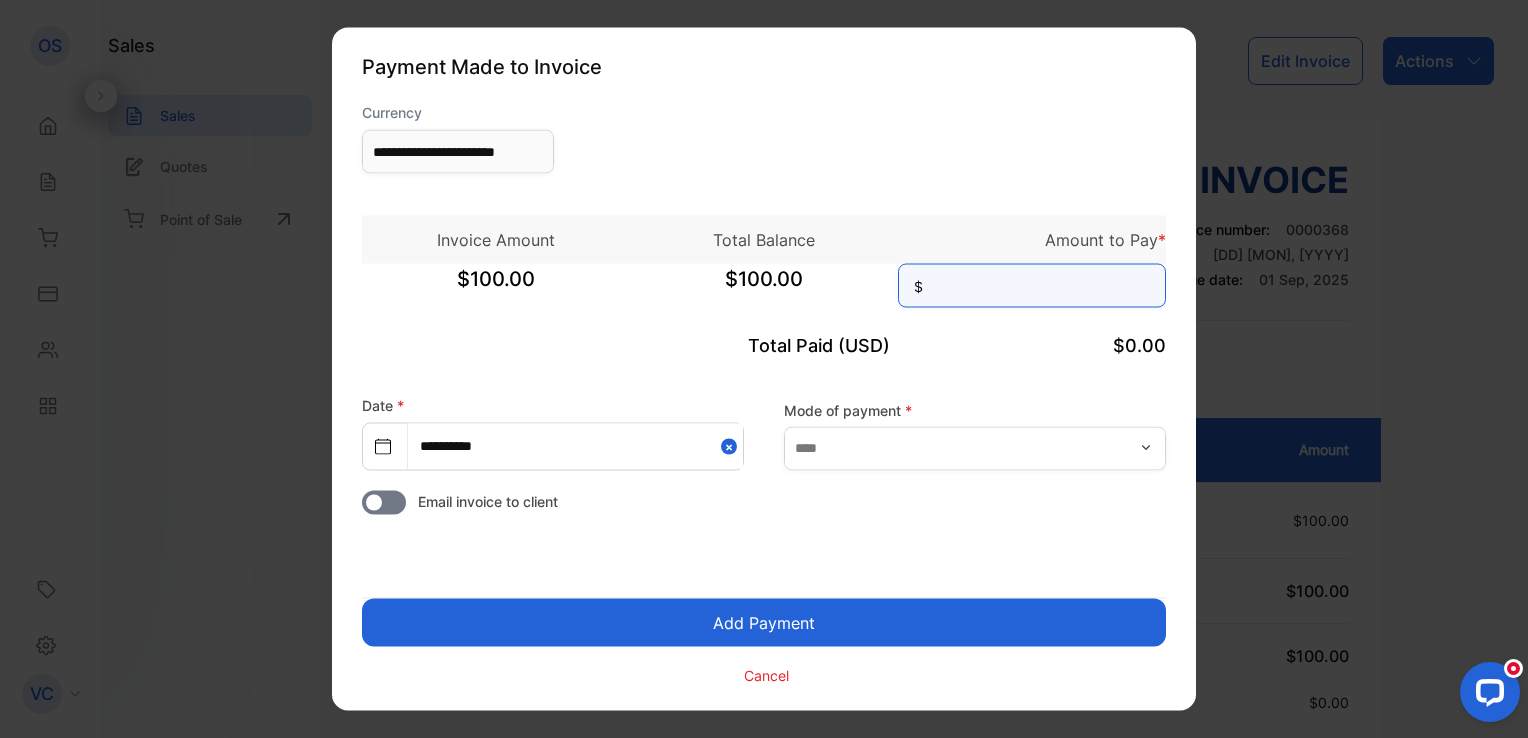 click at bounding box center (1032, 286) 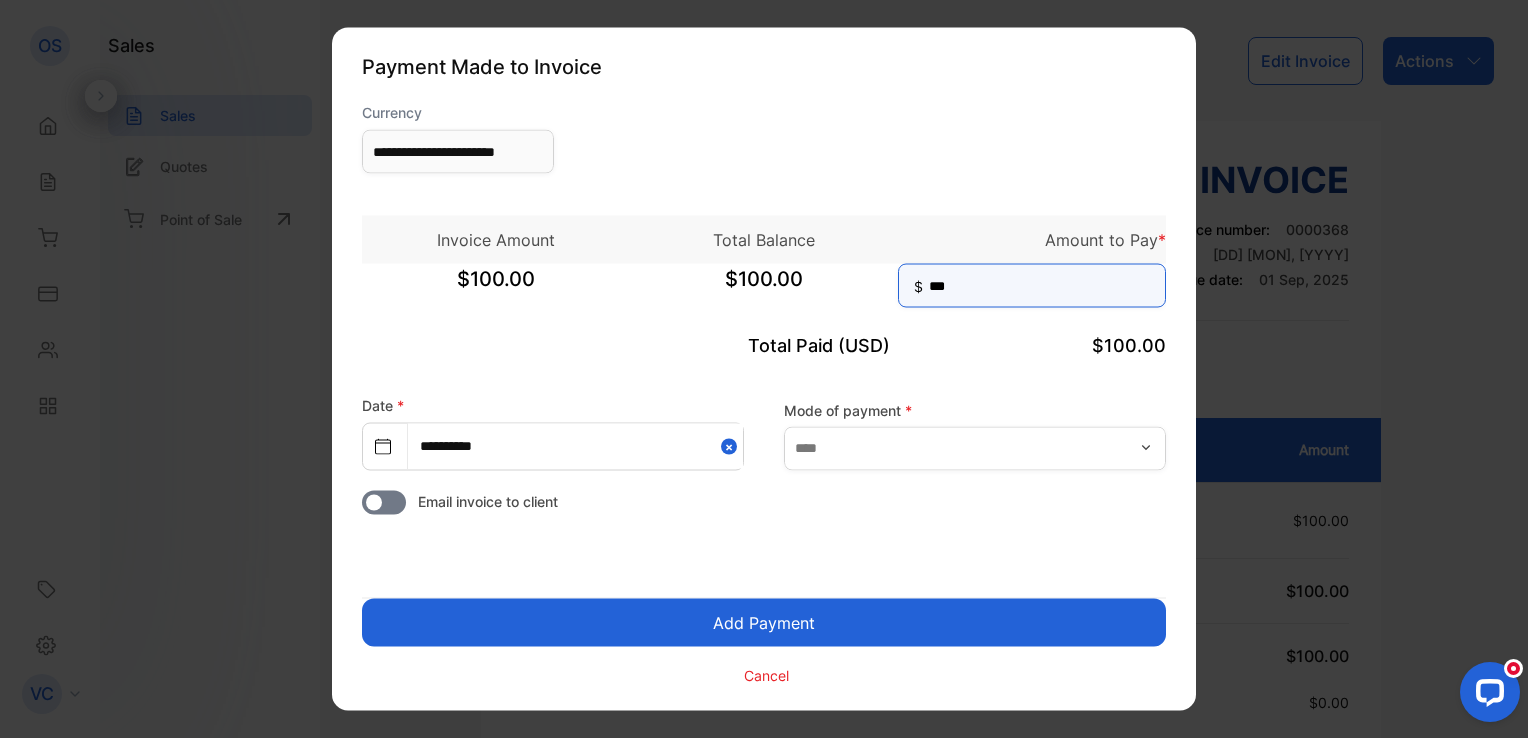 type on "***" 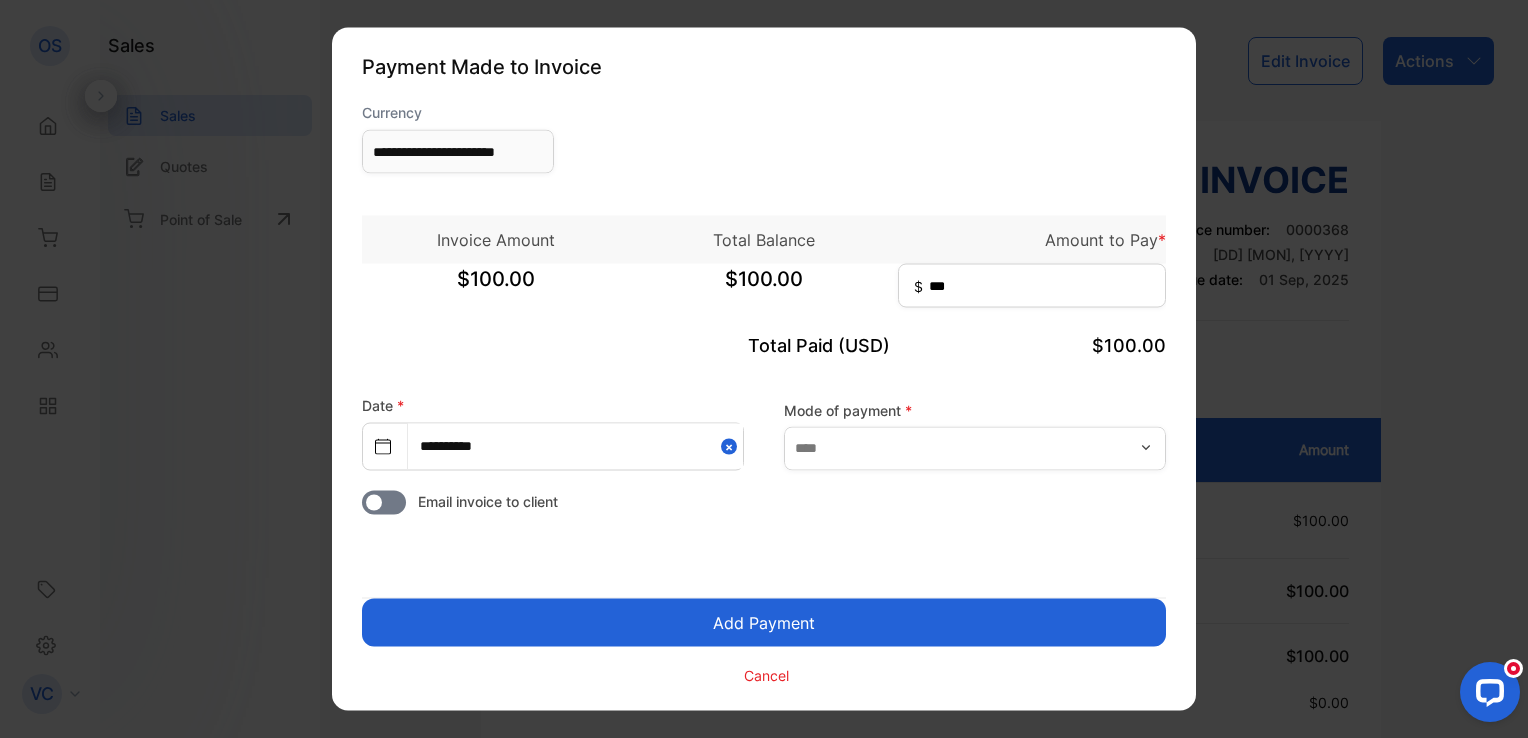 click on "Add Payment" at bounding box center (764, 623) 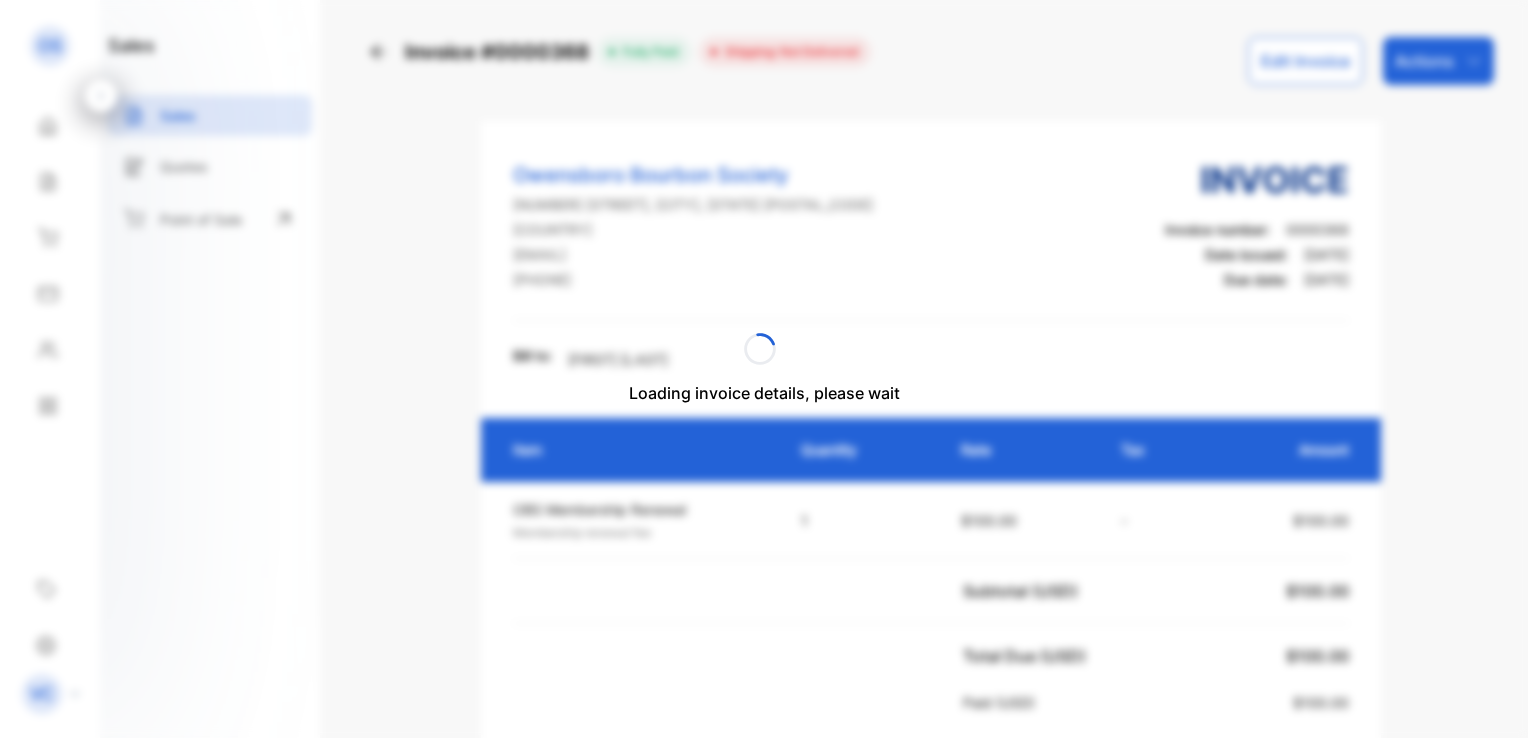 scroll, scrollTop: 0, scrollLeft: 0, axis: both 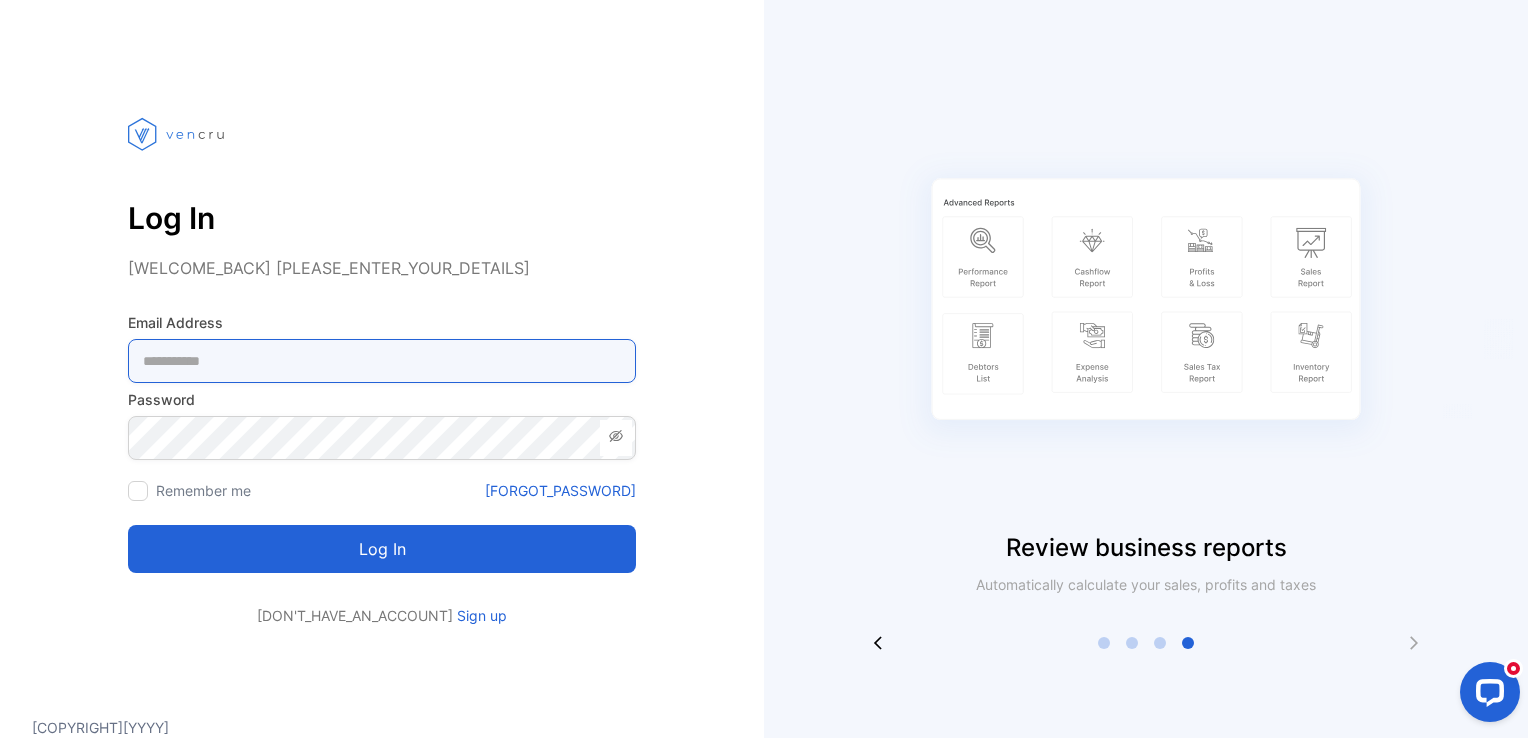 type on "**********" 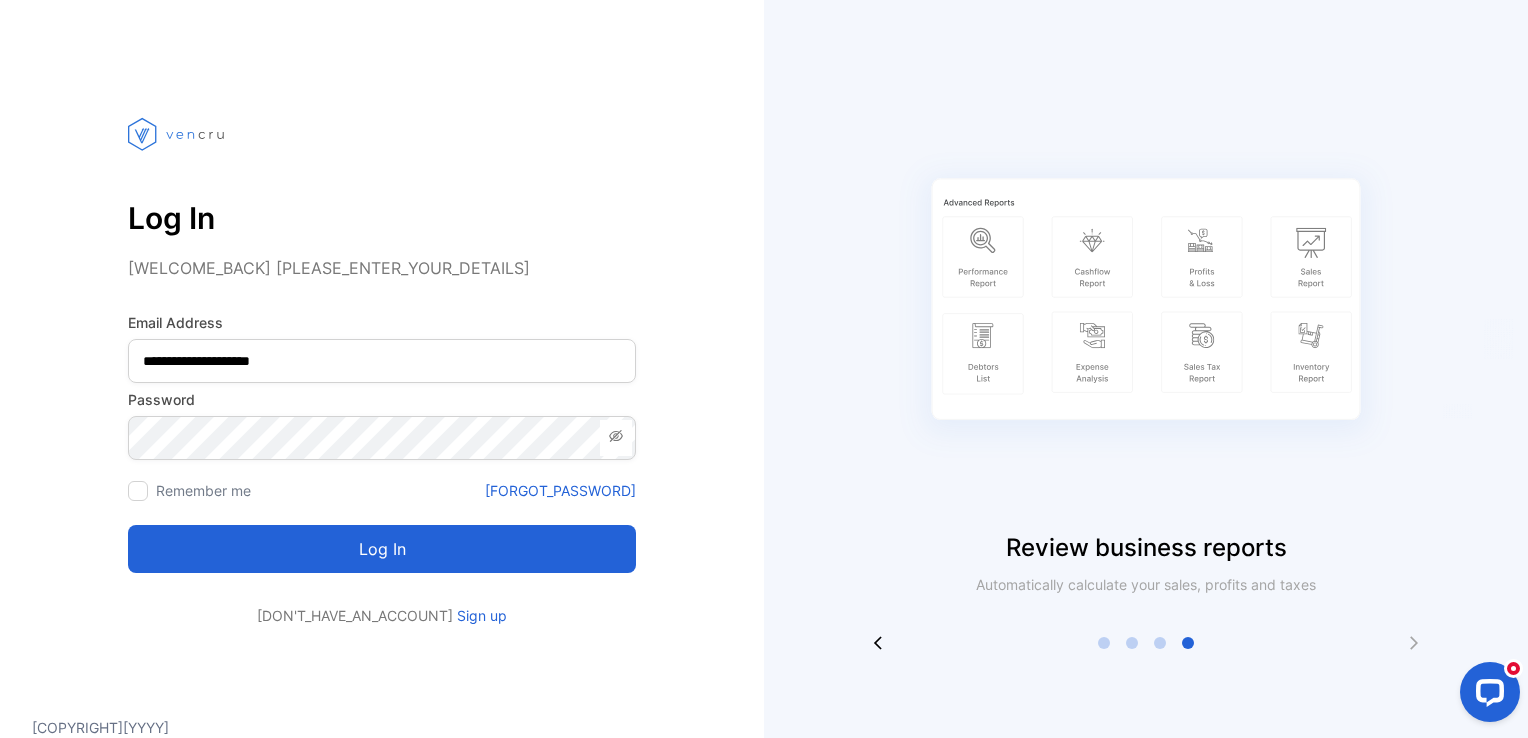 click on "Log in" at bounding box center [382, 549] 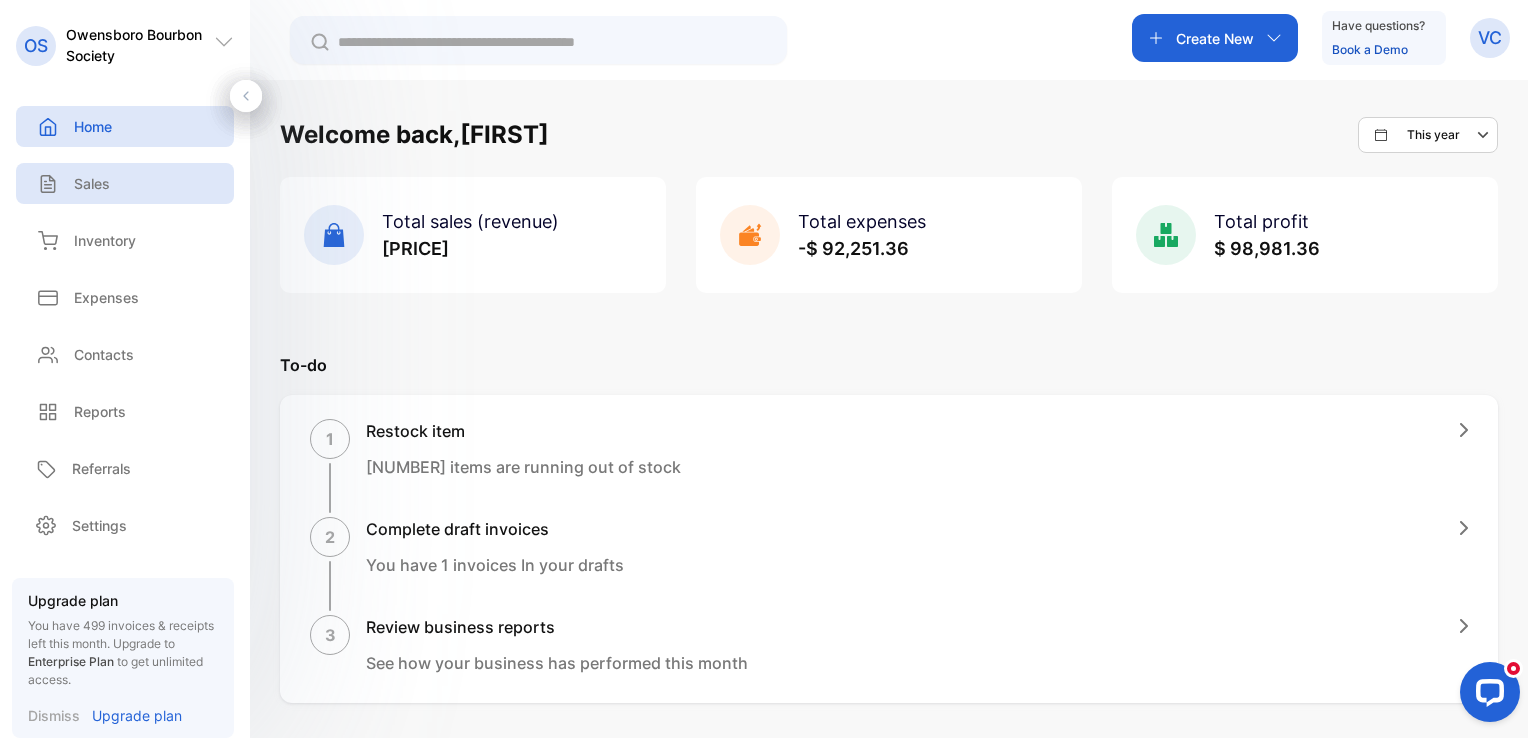 click on "Sales" at bounding box center (125, 183) 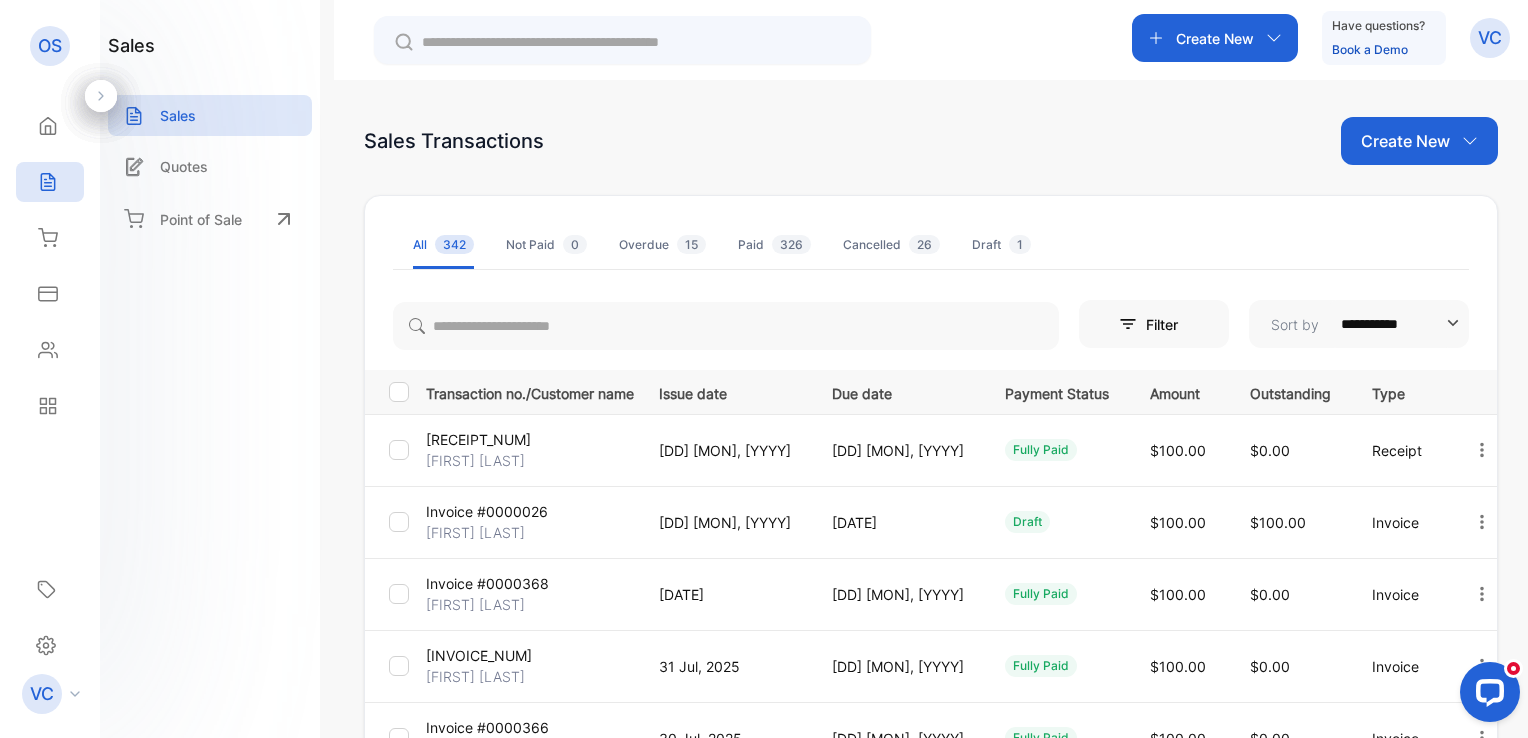 click on "Create New" at bounding box center (1405, 141) 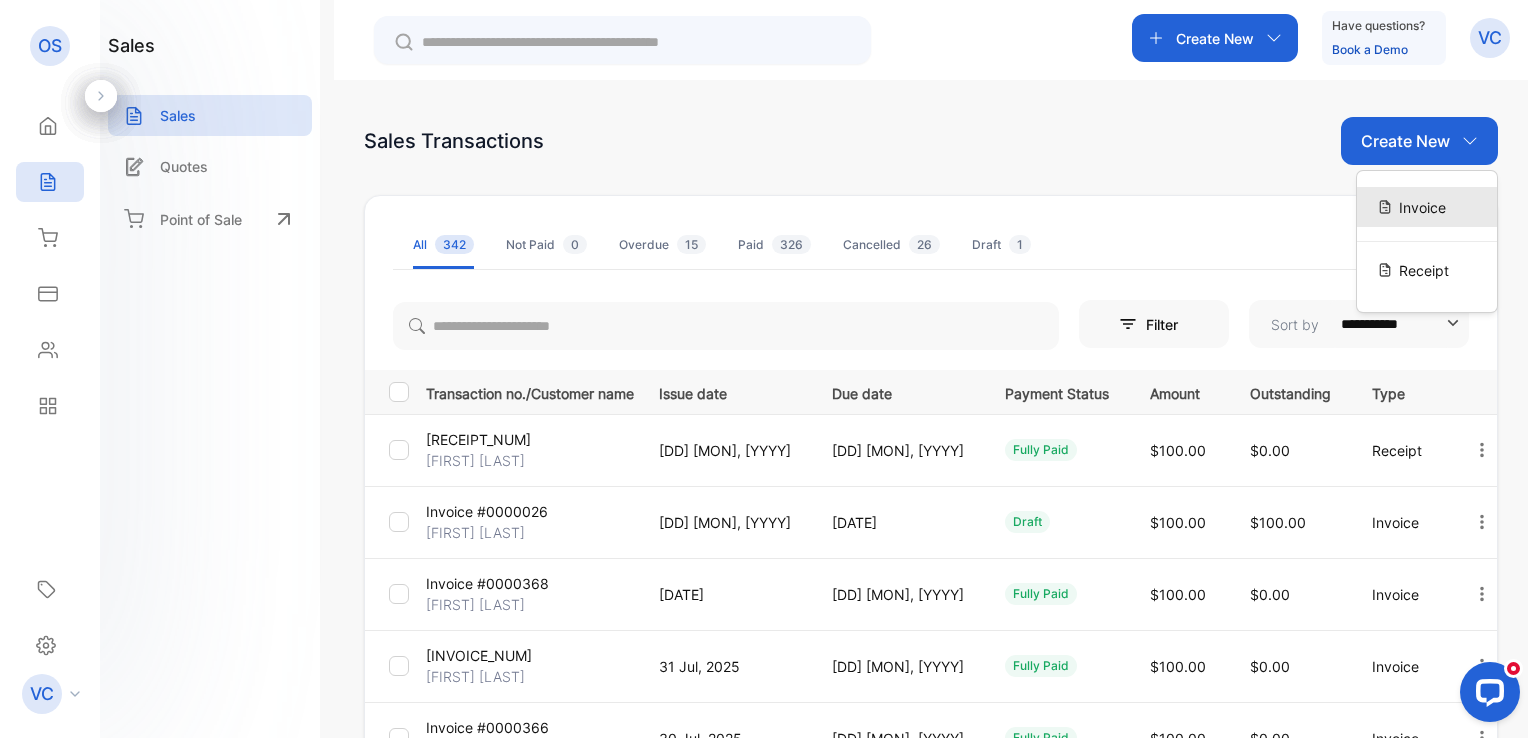 click on "Invoice" at bounding box center [1422, 207] 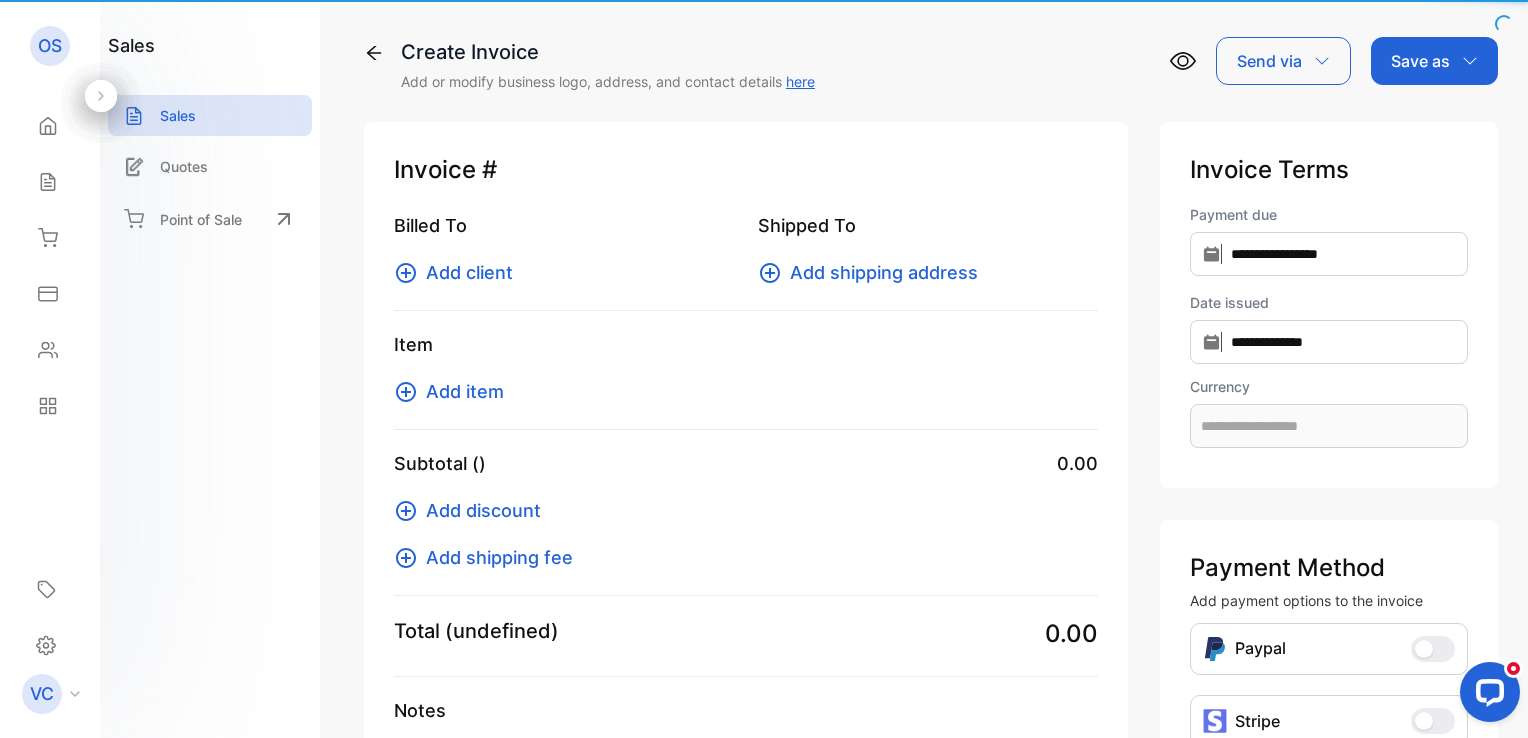 type on "**********" 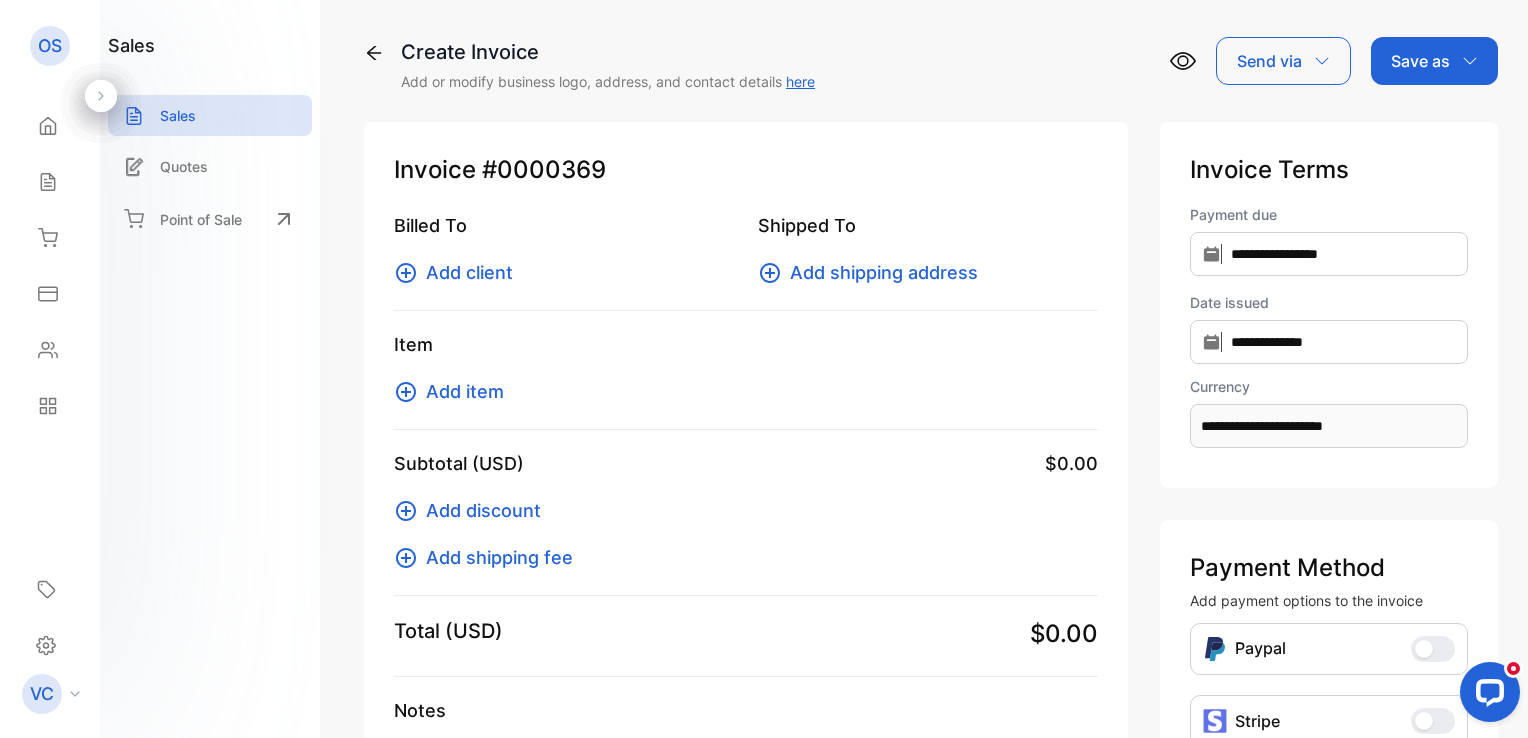 click on "Add client" at bounding box center [469, 272] 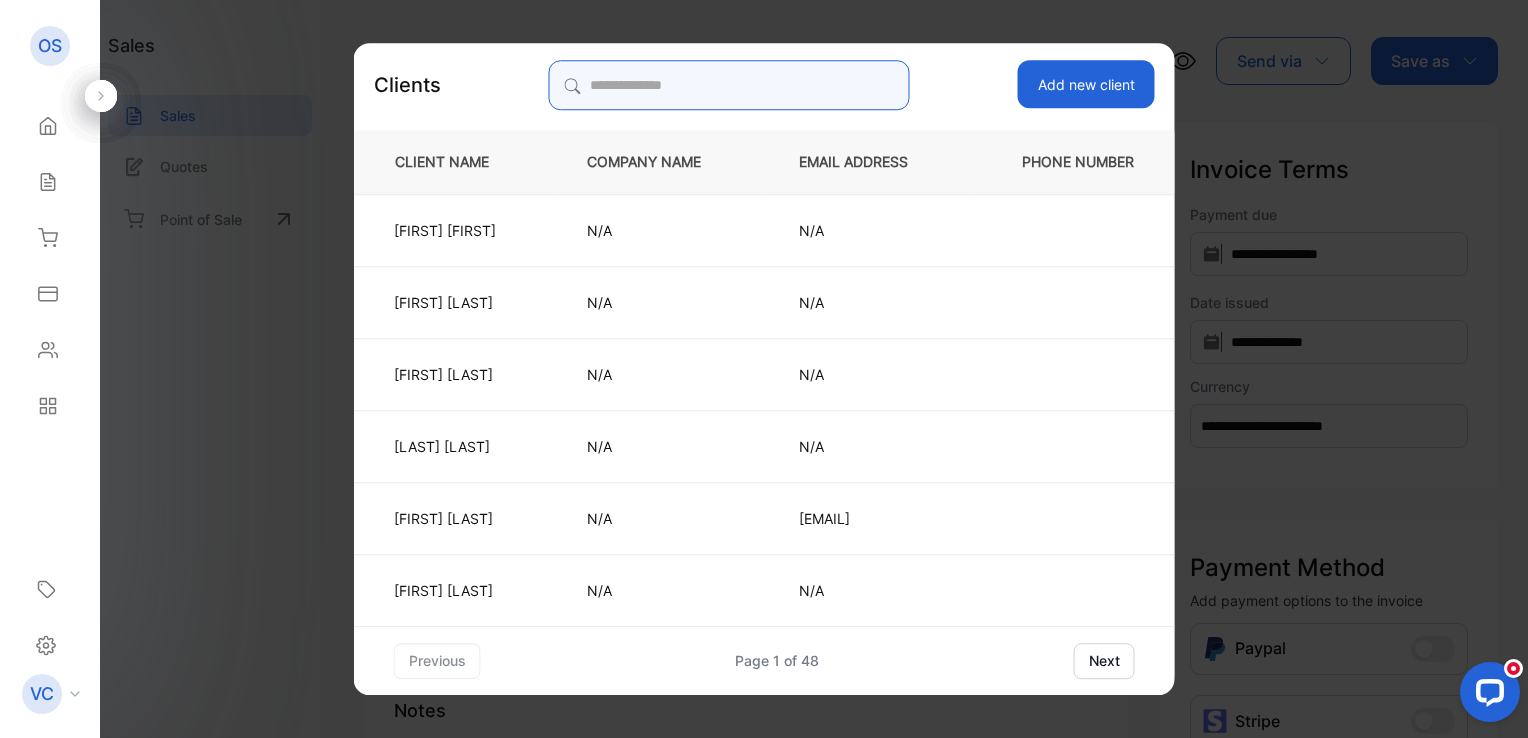 click at bounding box center [729, 85] 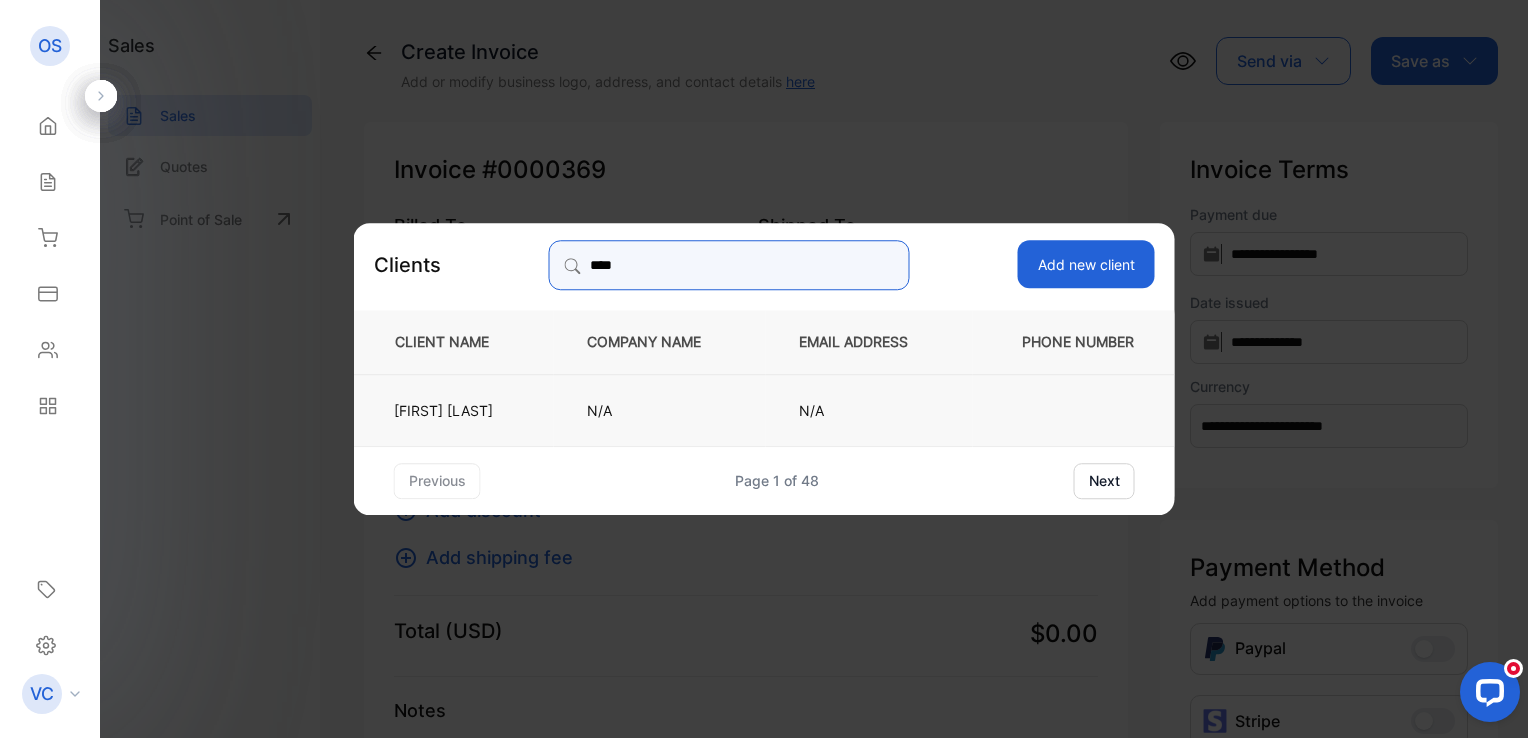 type on "****" 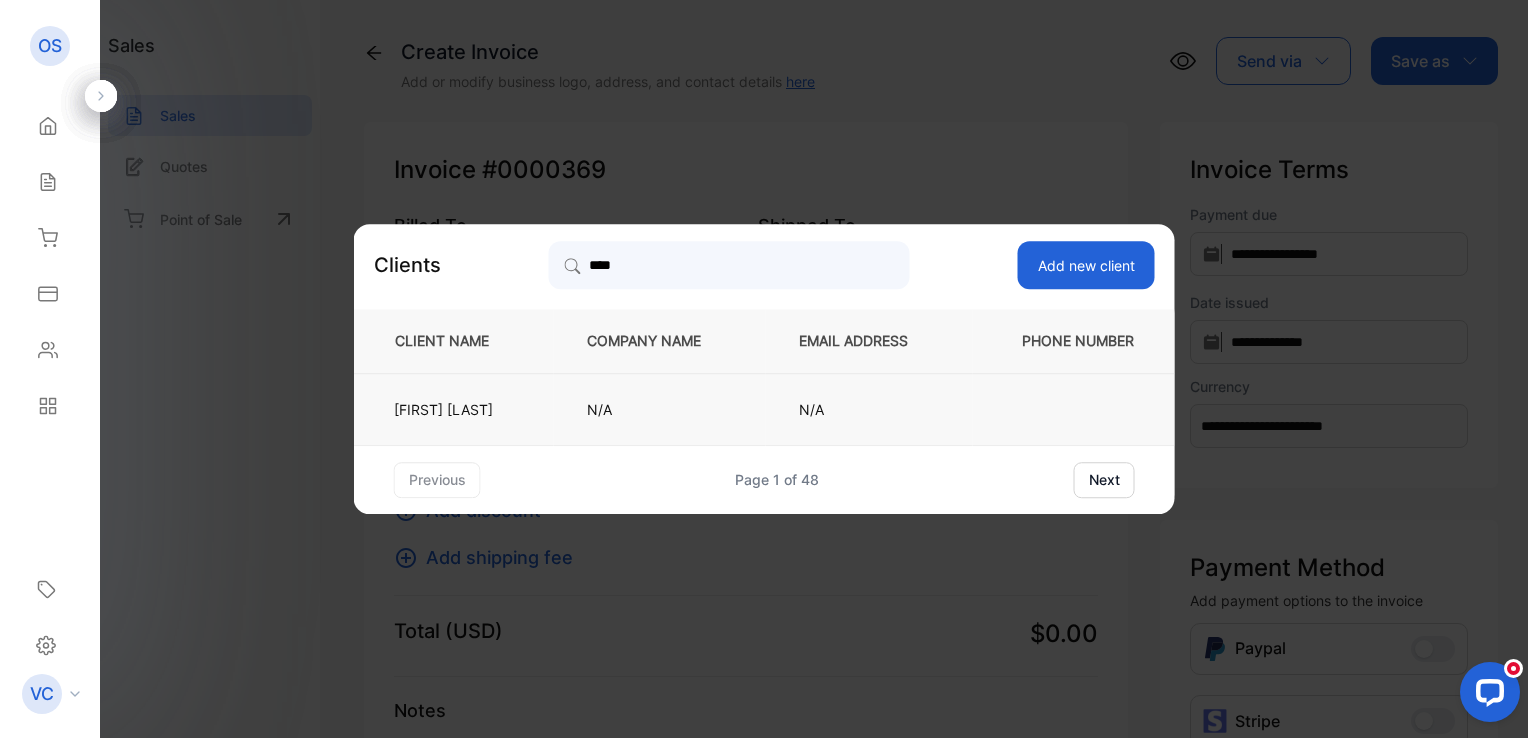 click on "[FIRST] [LAST]" at bounding box center (454, 409) 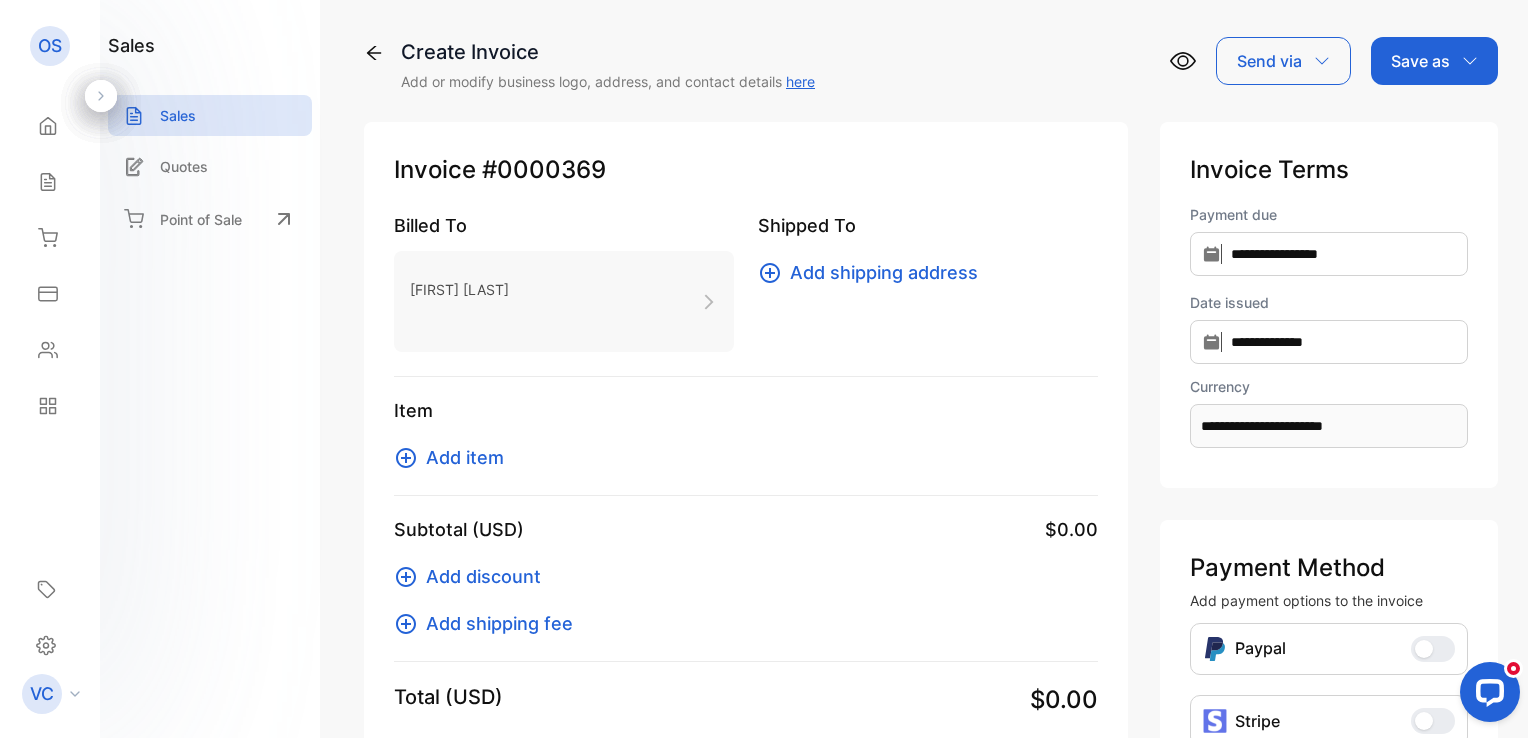 click on "Add item" at bounding box center (465, 457) 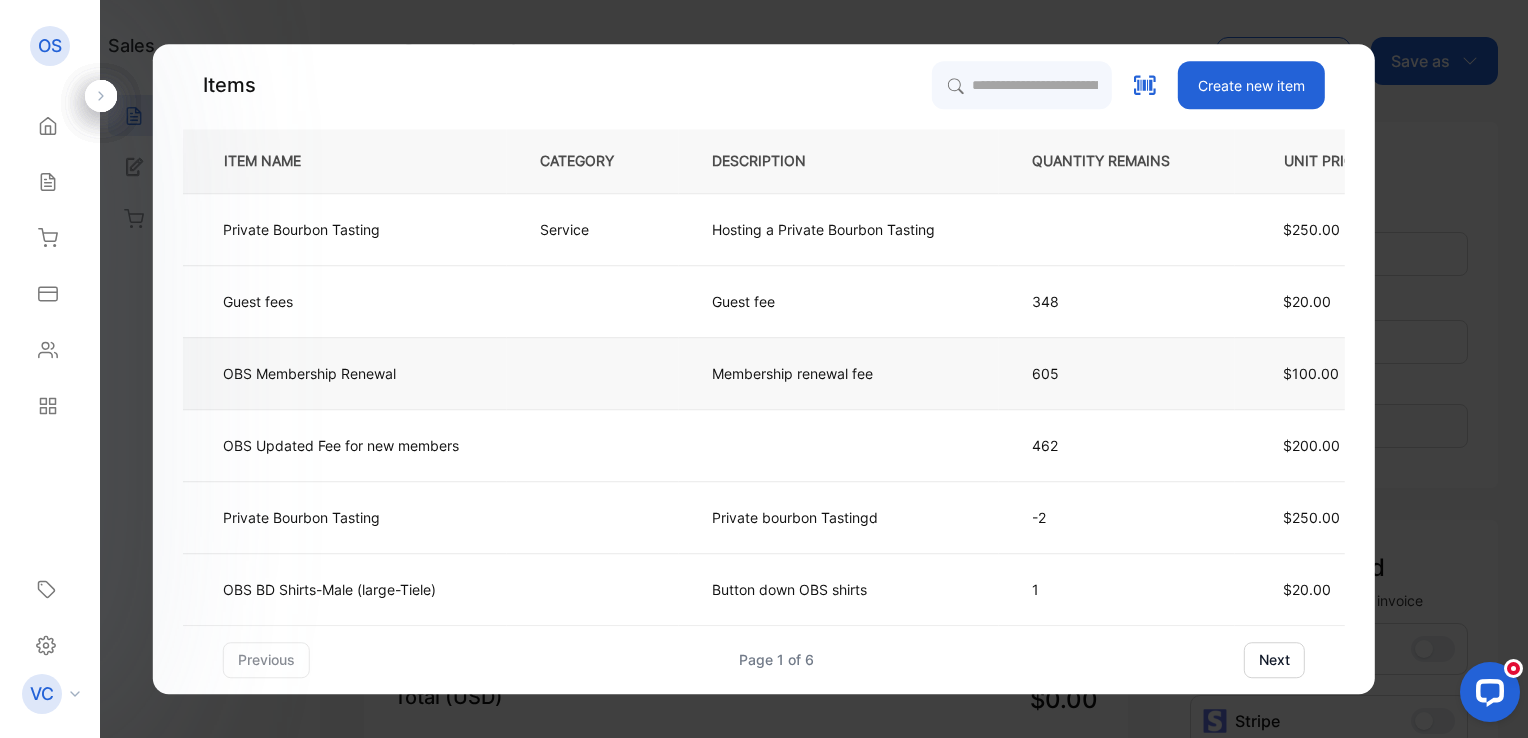 click on "Membership renewal fee" at bounding box center [792, 373] 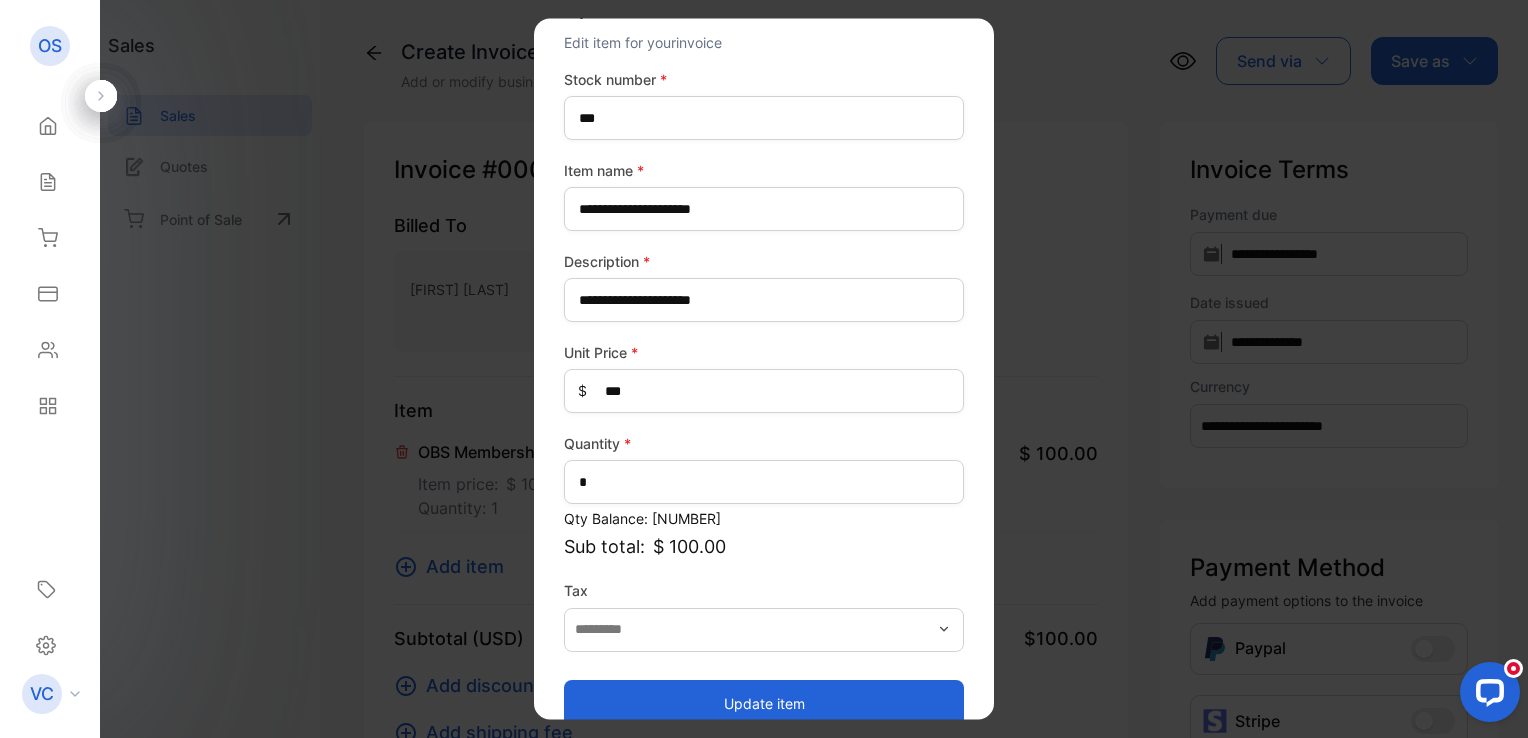 scroll, scrollTop: 88, scrollLeft: 0, axis: vertical 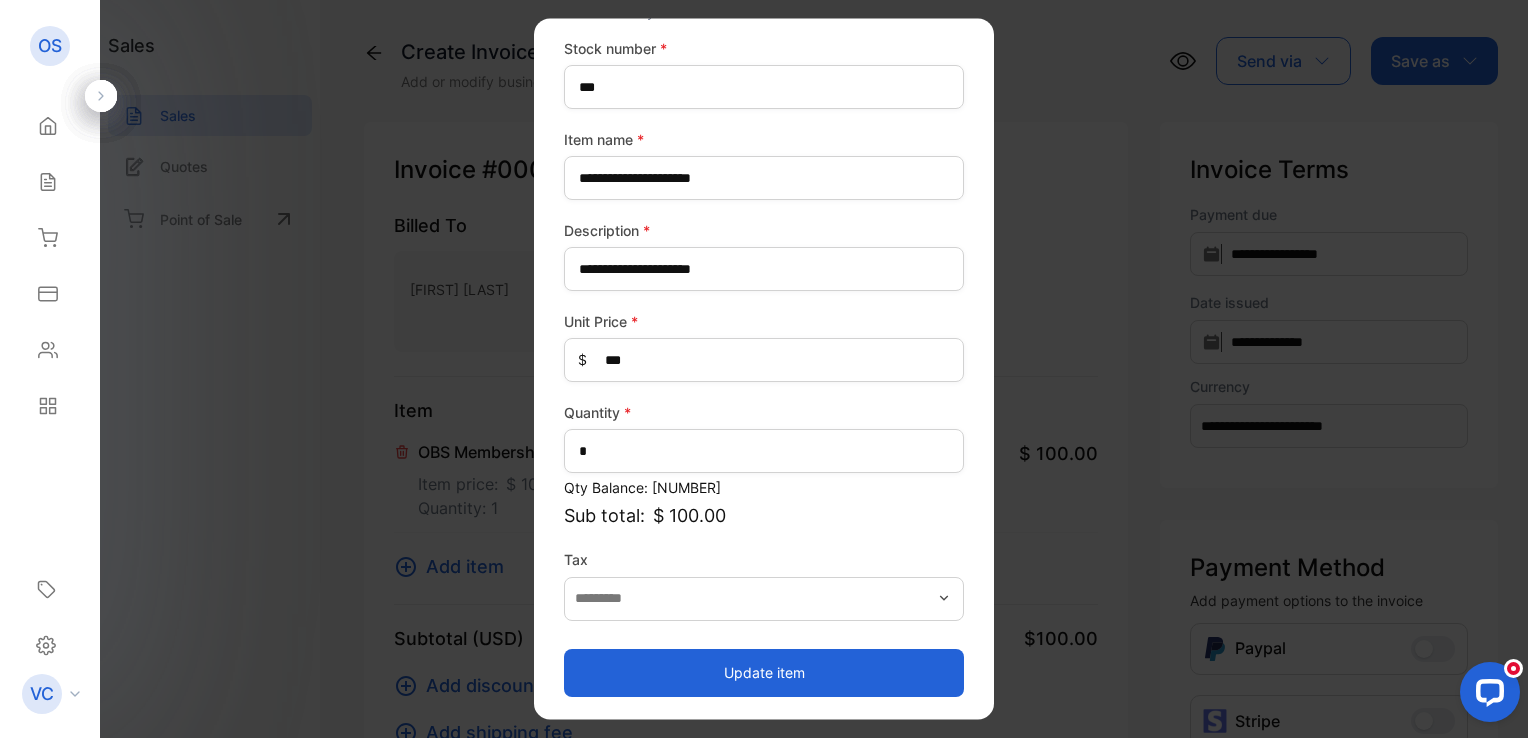 click on "Update item" at bounding box center [764, 673] 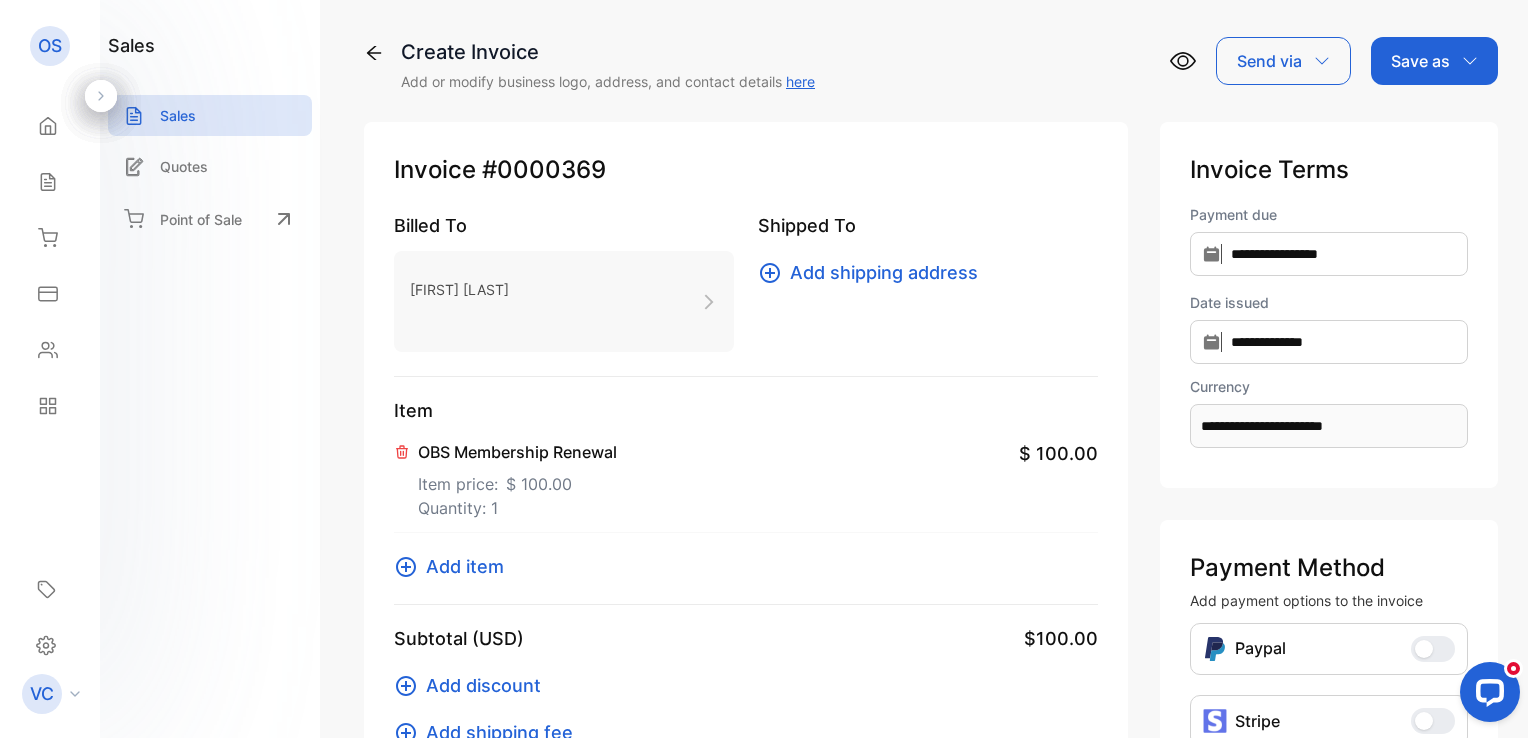 click on "Save as" at bounding box center [1420, 61] 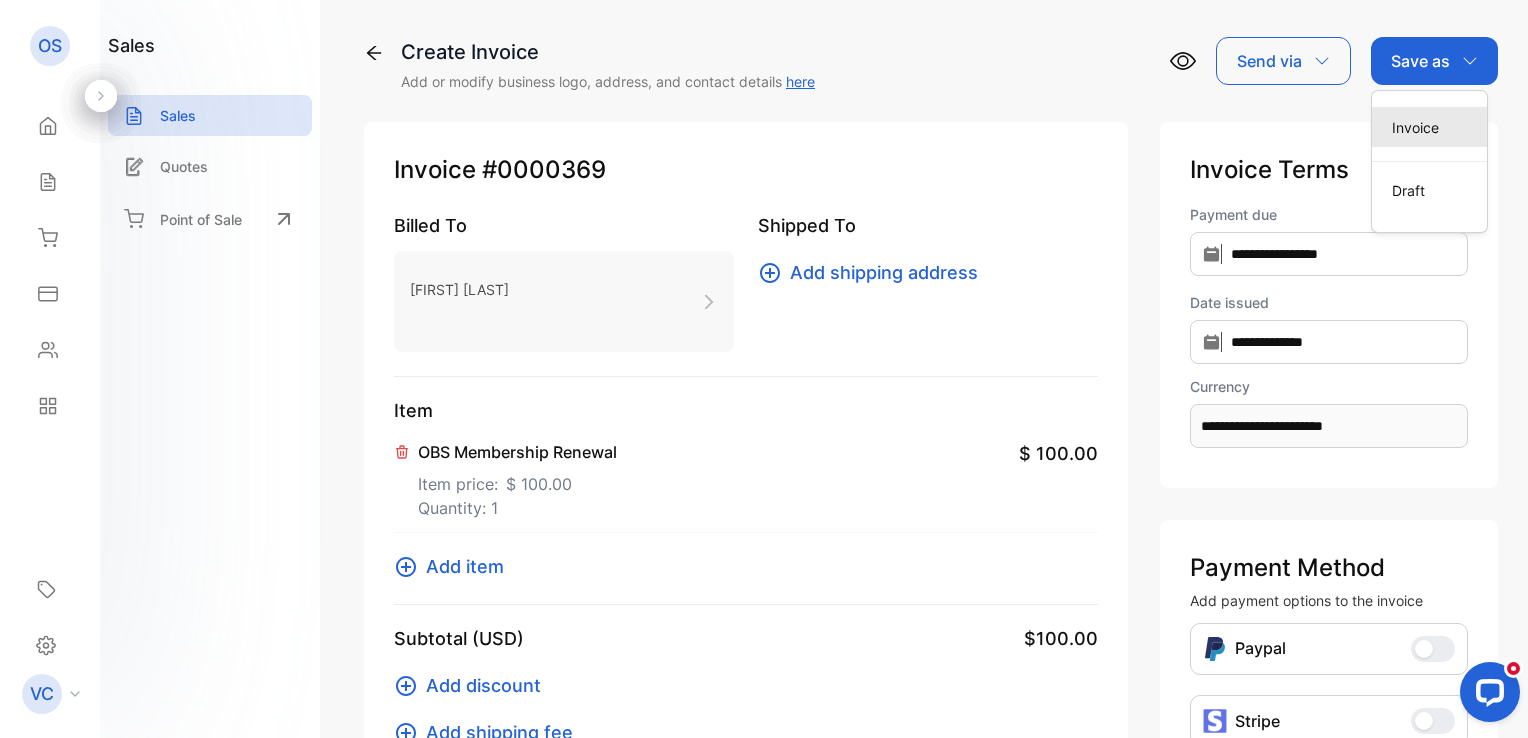 click on "Invoice" at bounding box center [1429, 127] 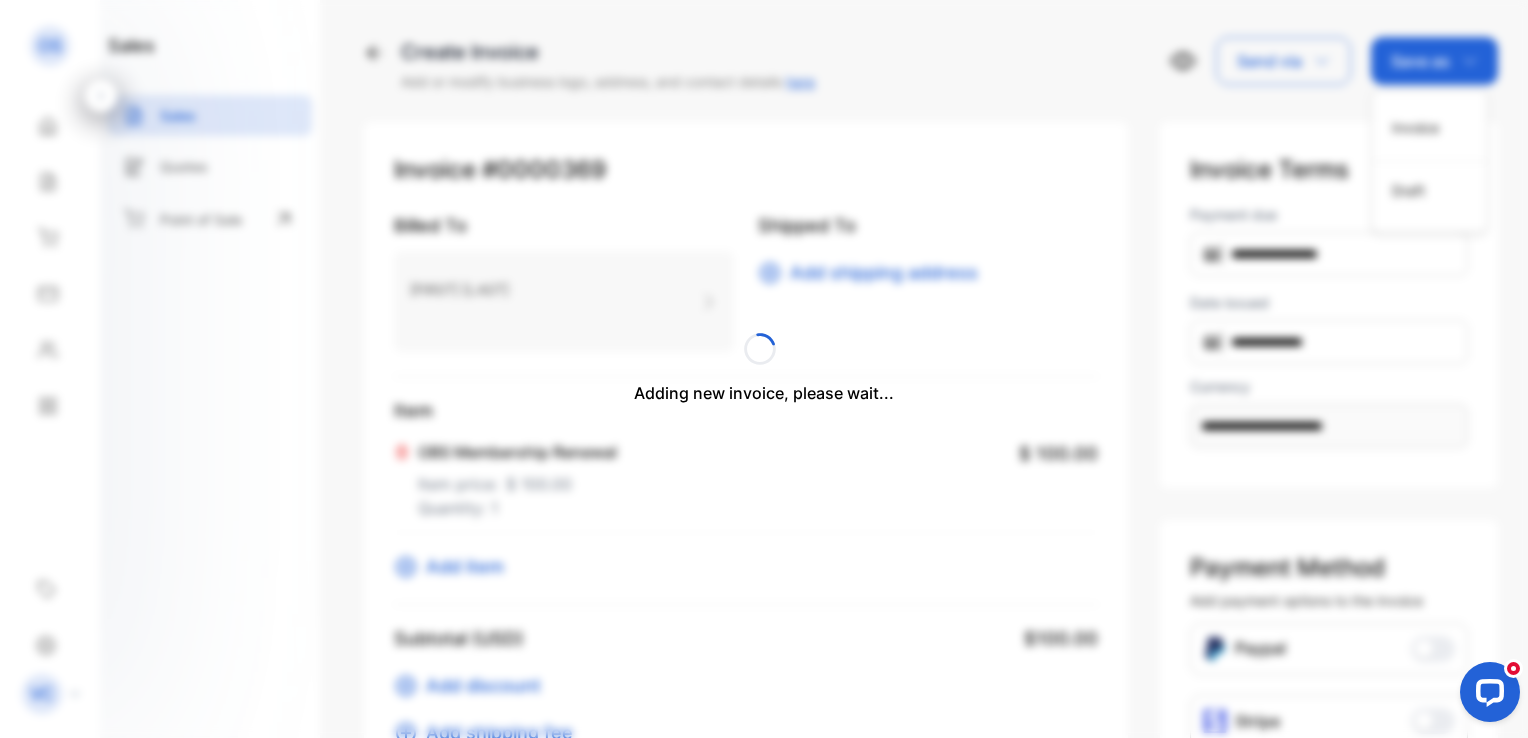 type 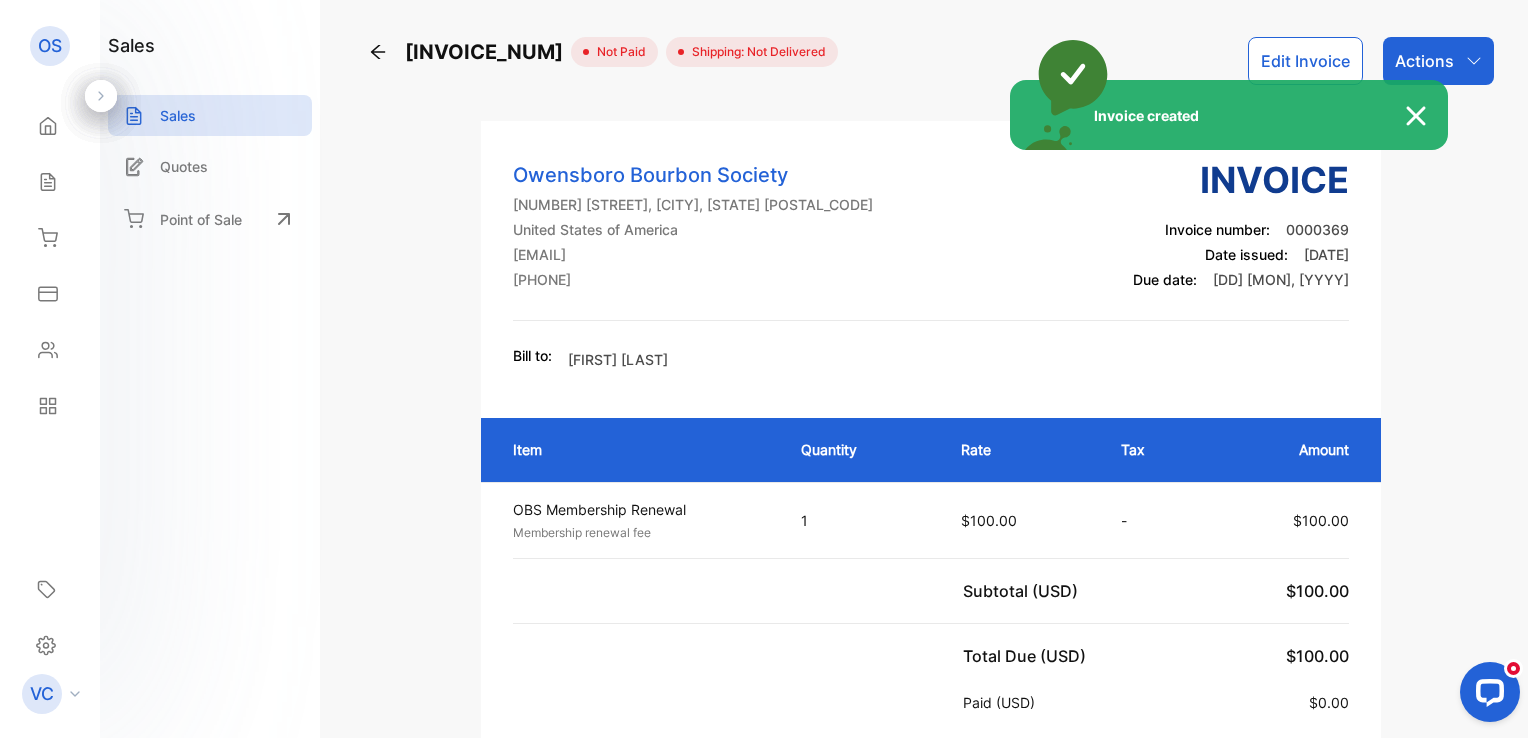 click on "Invoice created" at bounding box center (764, 369) 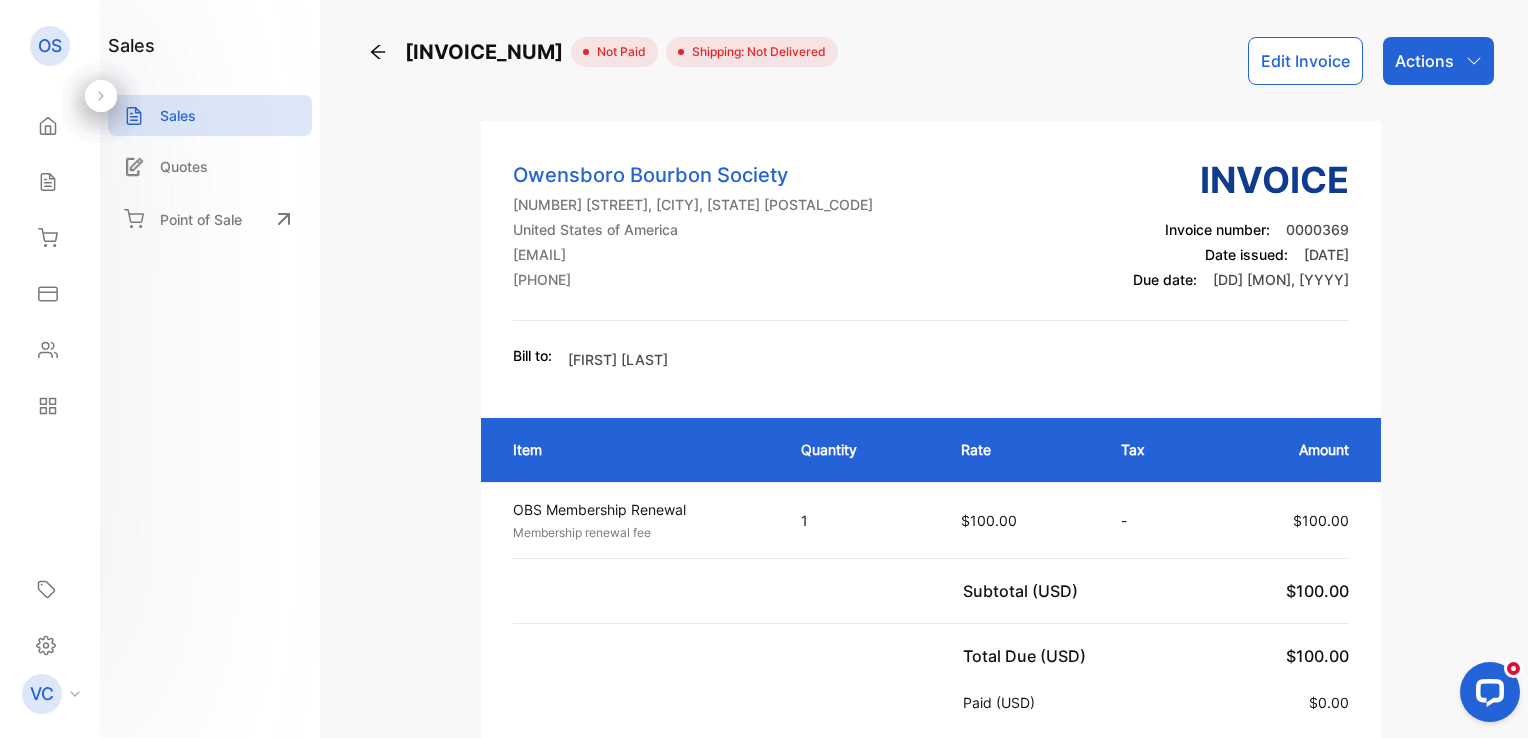 click 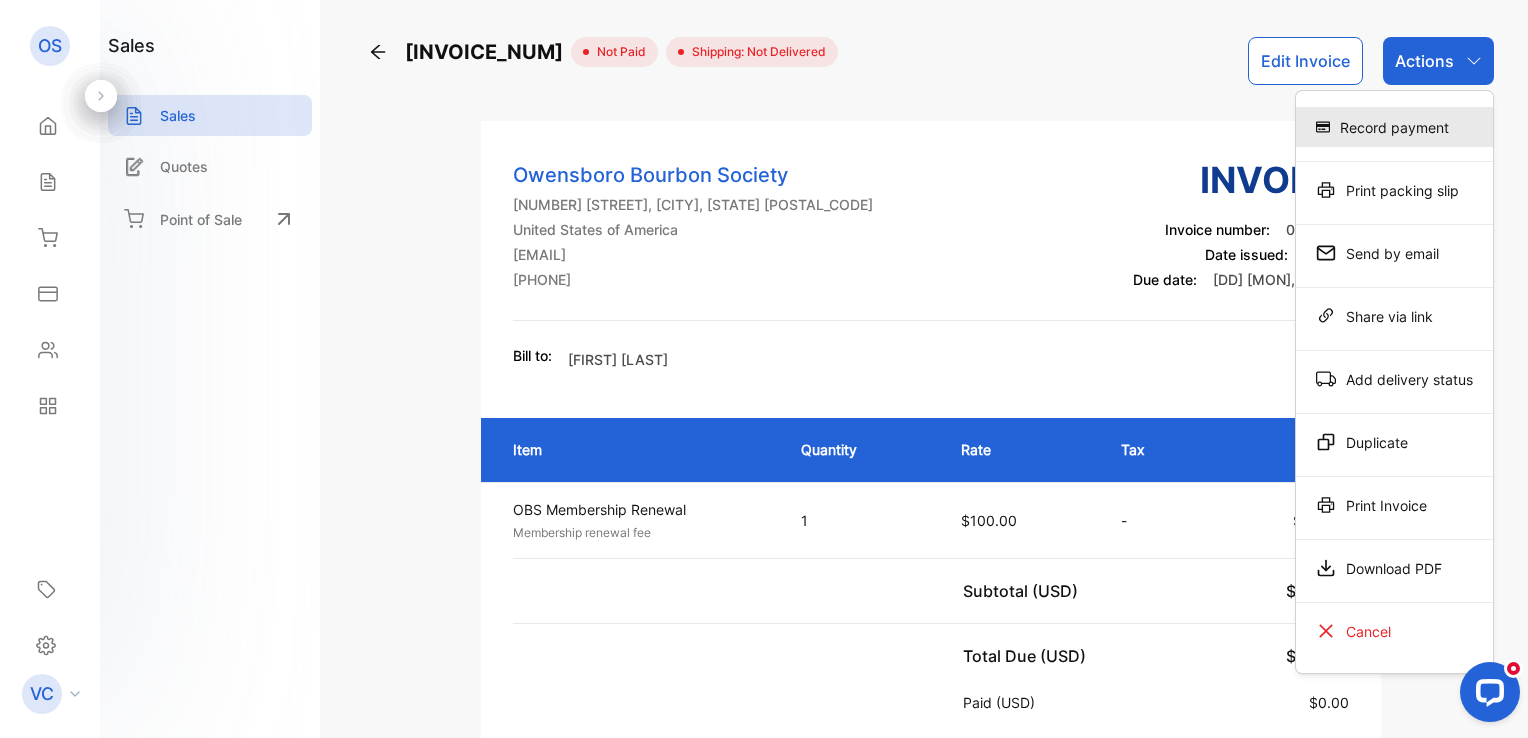 click on "Record payment" at bounding box center (1394, 127) 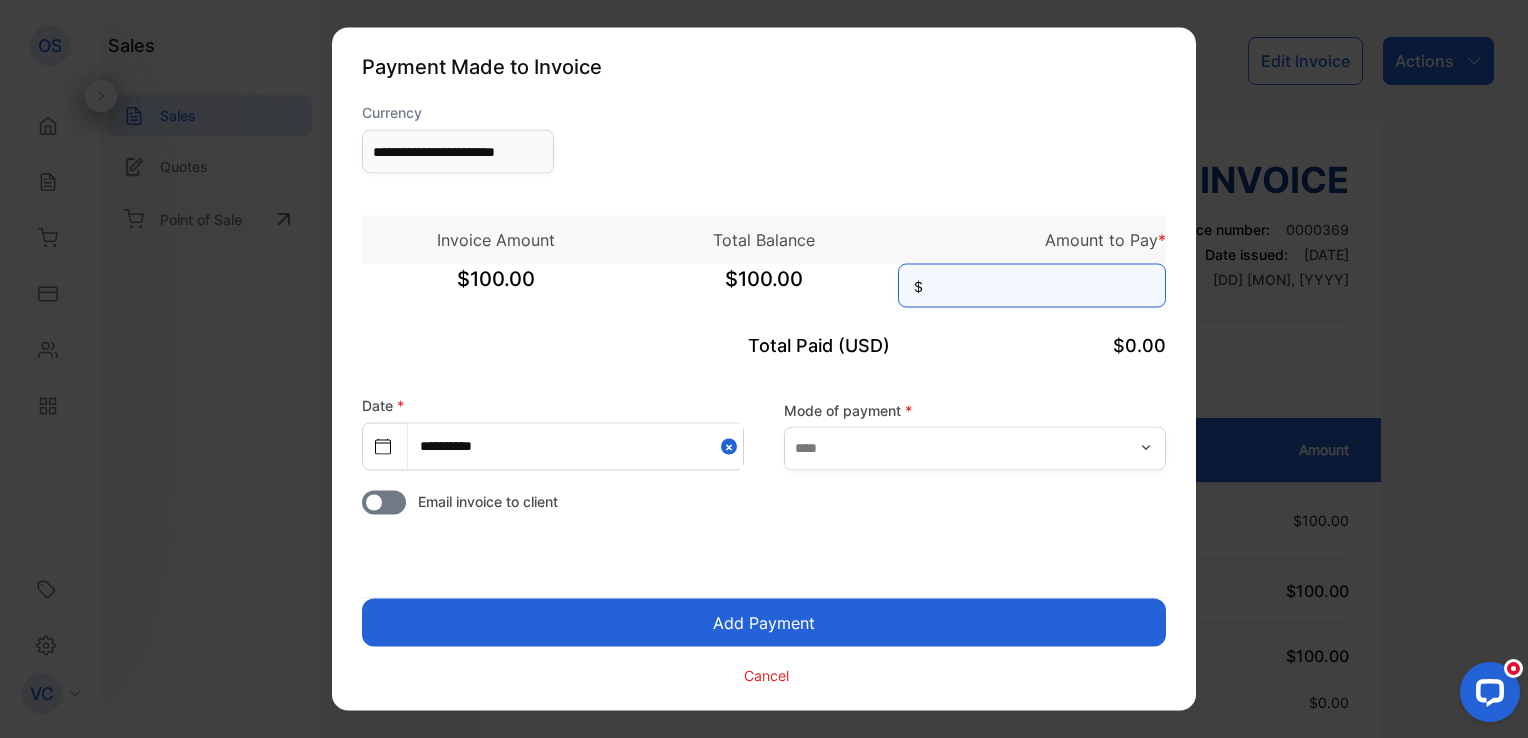 click at bounding box center (1032, 286) 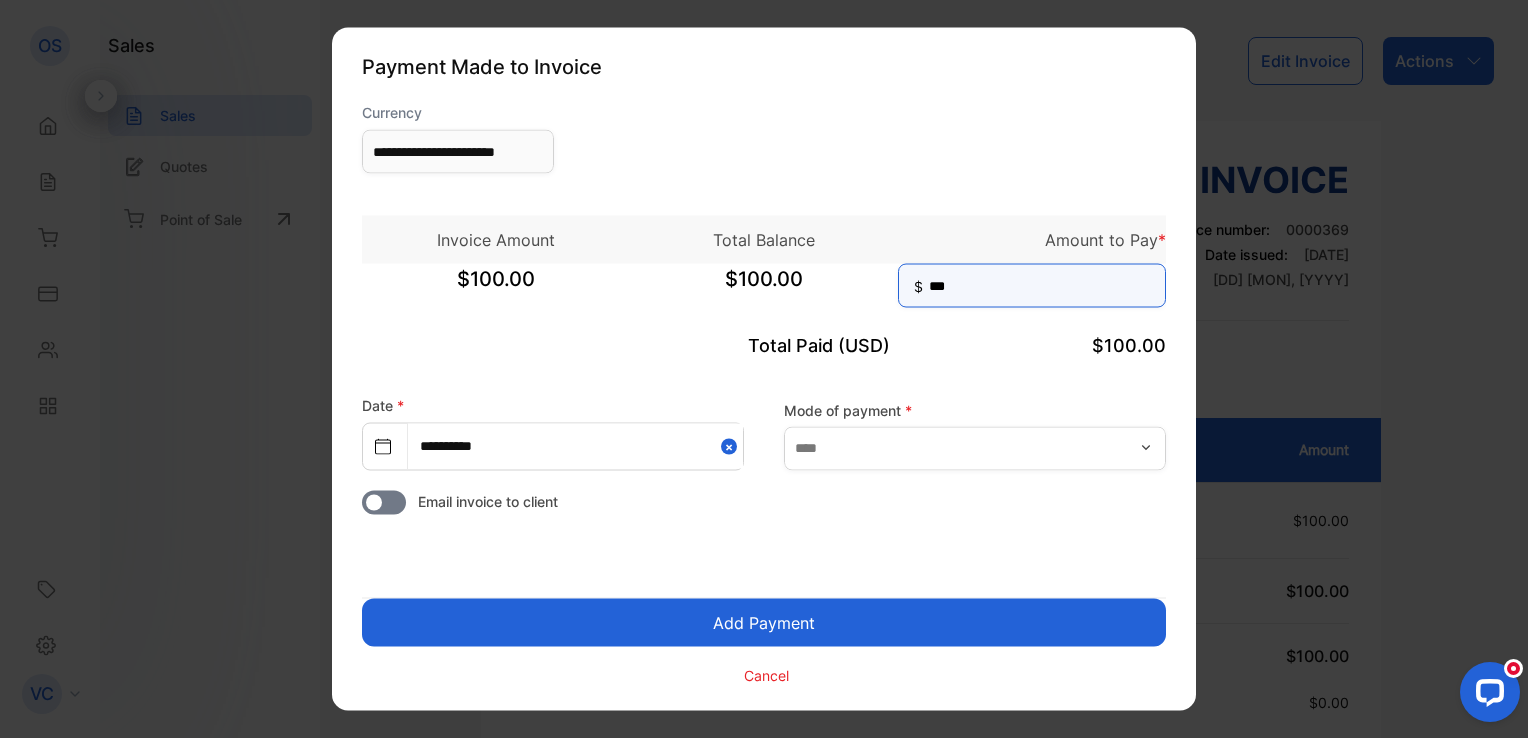 type on "***" 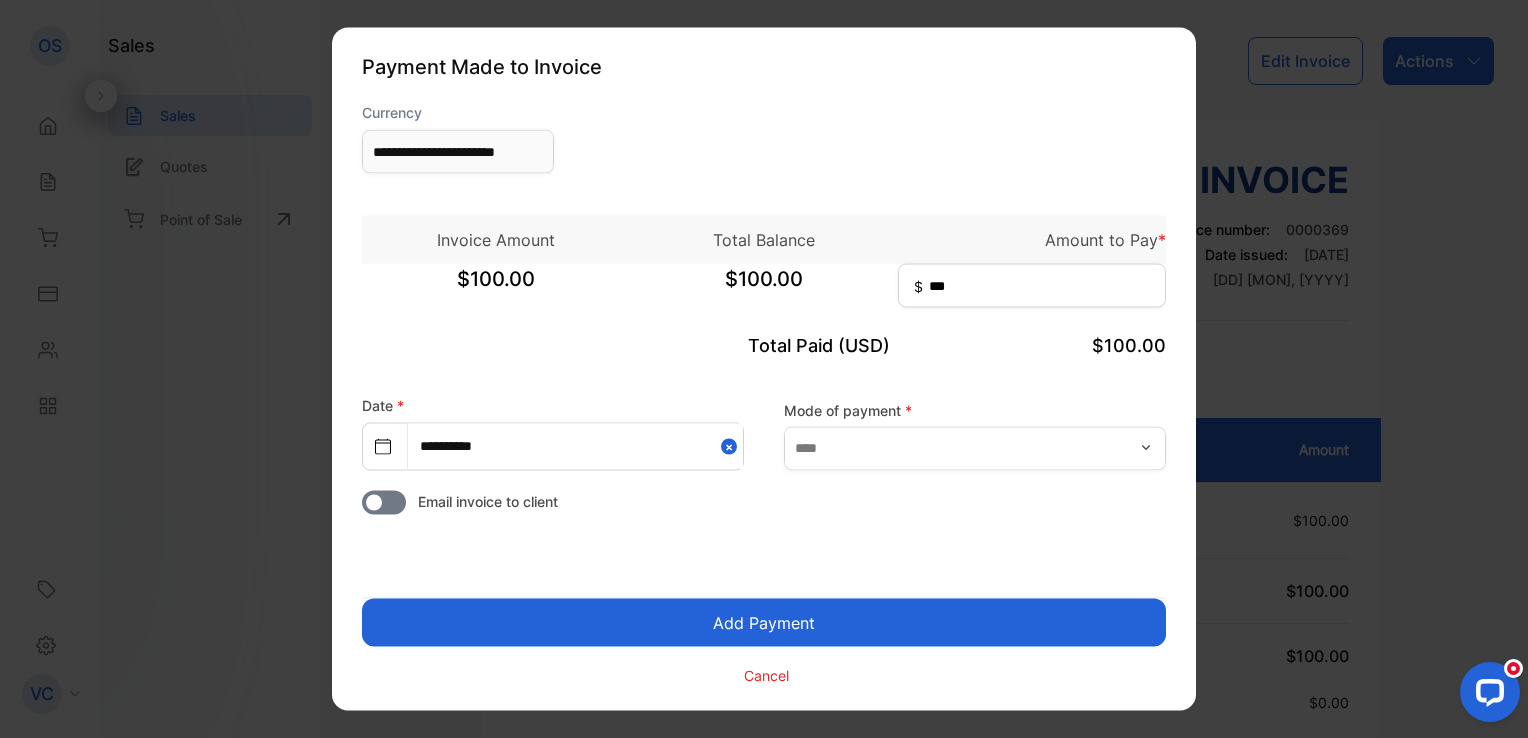 click on "Add Payment" at bounding box center (764, 623) 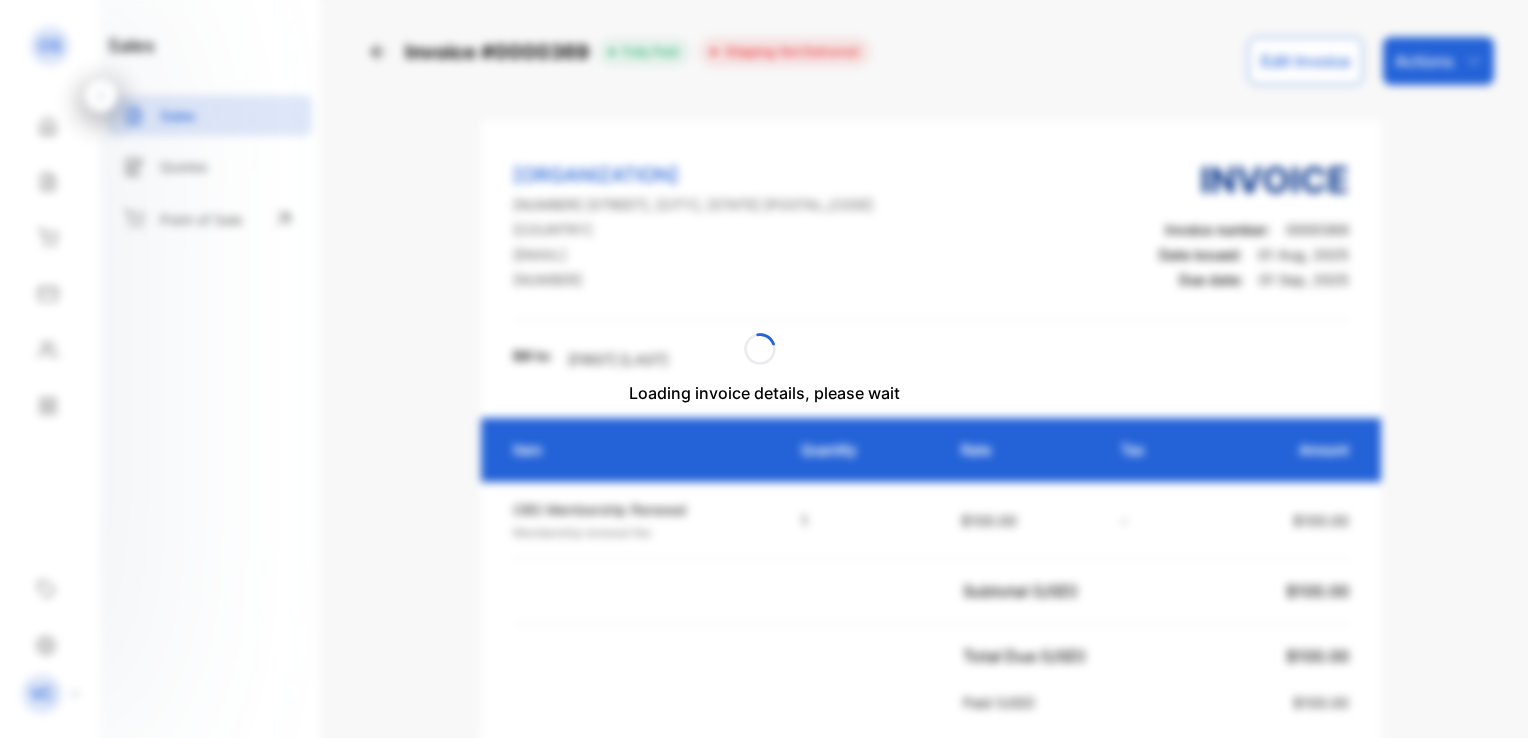 scroll, scrollTop: 0, scrollLeft: 0, axis: both 